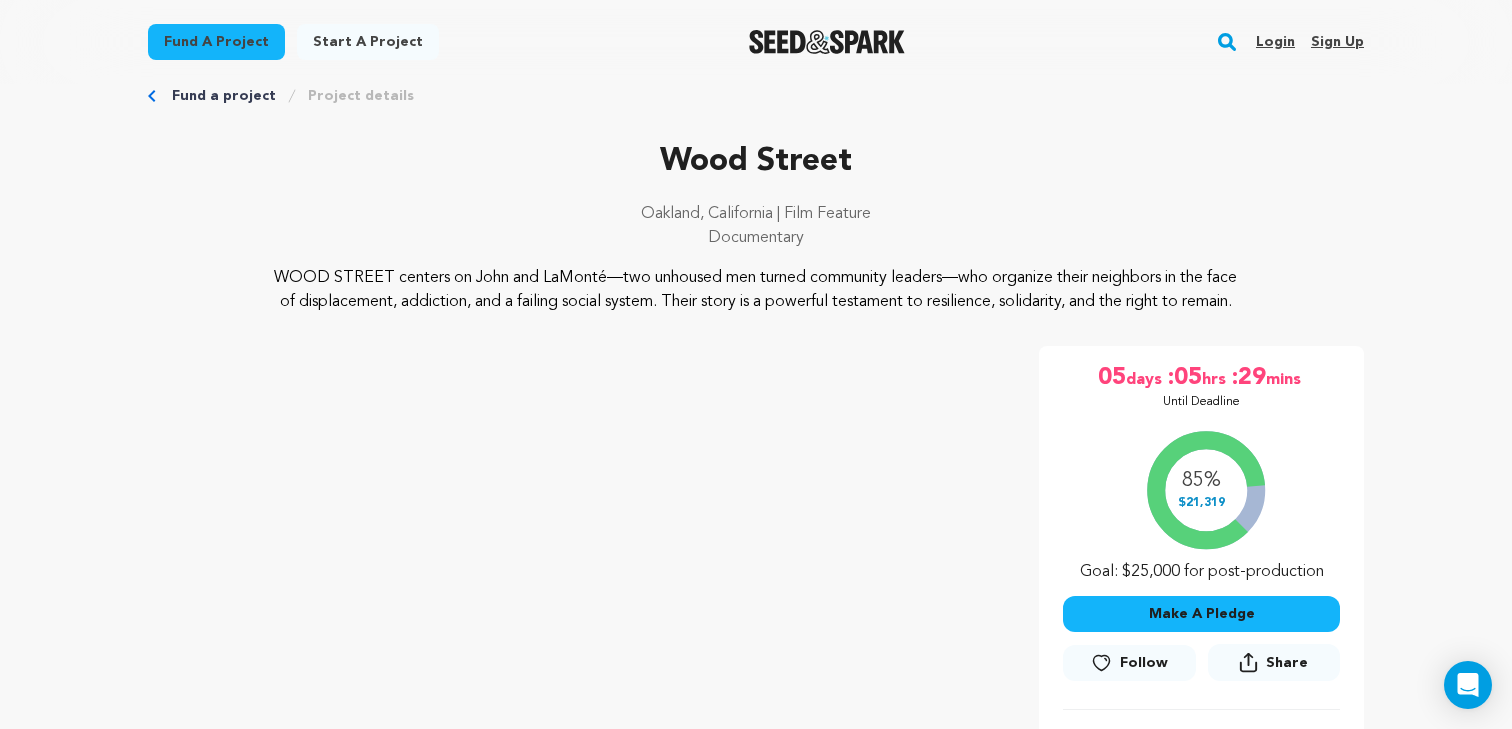 scroll, scrollTop: 34, scrollLeft: 0, axis: vertical 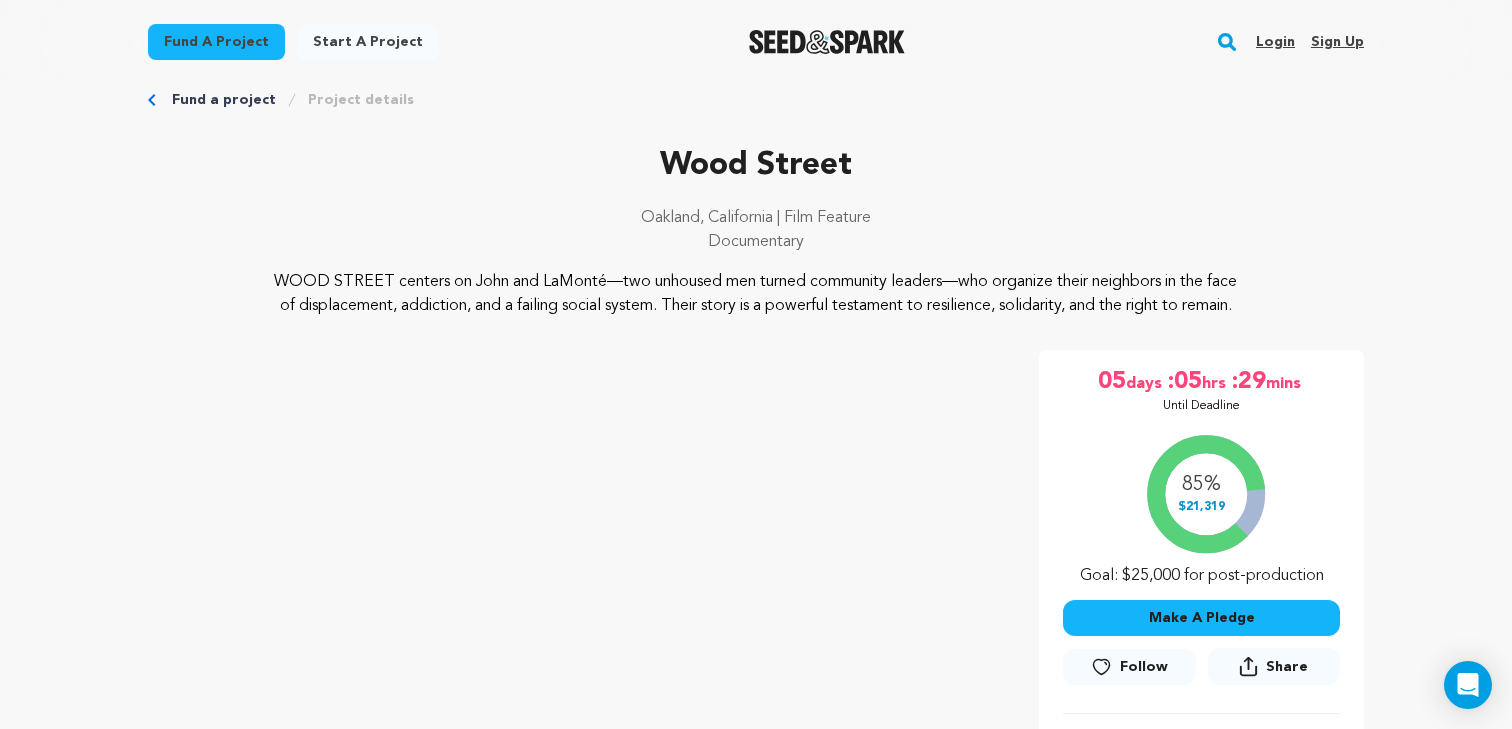 click on "Login" at bounding box center (1275, 42) 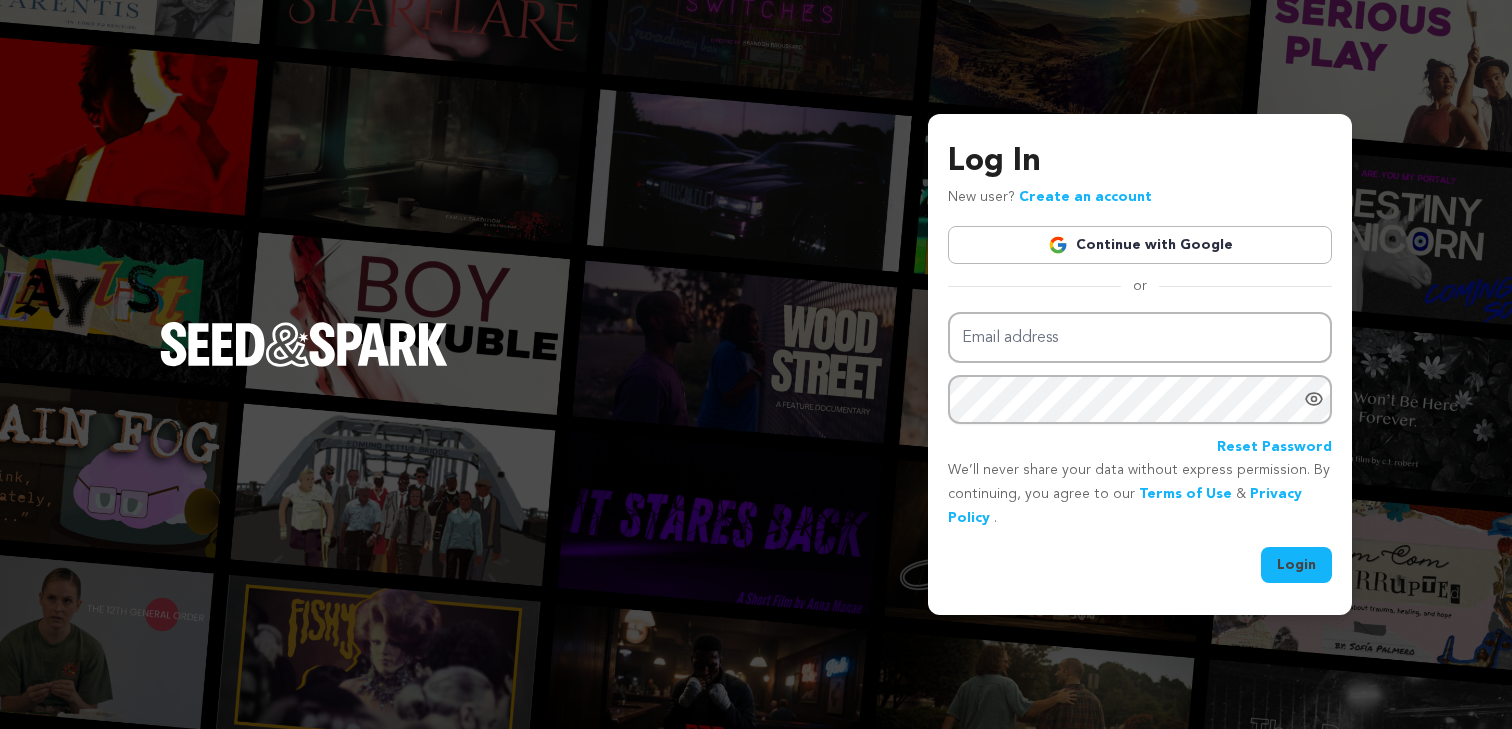 scroll, scrollTop: 0, scrollLeft: 0, axis: both 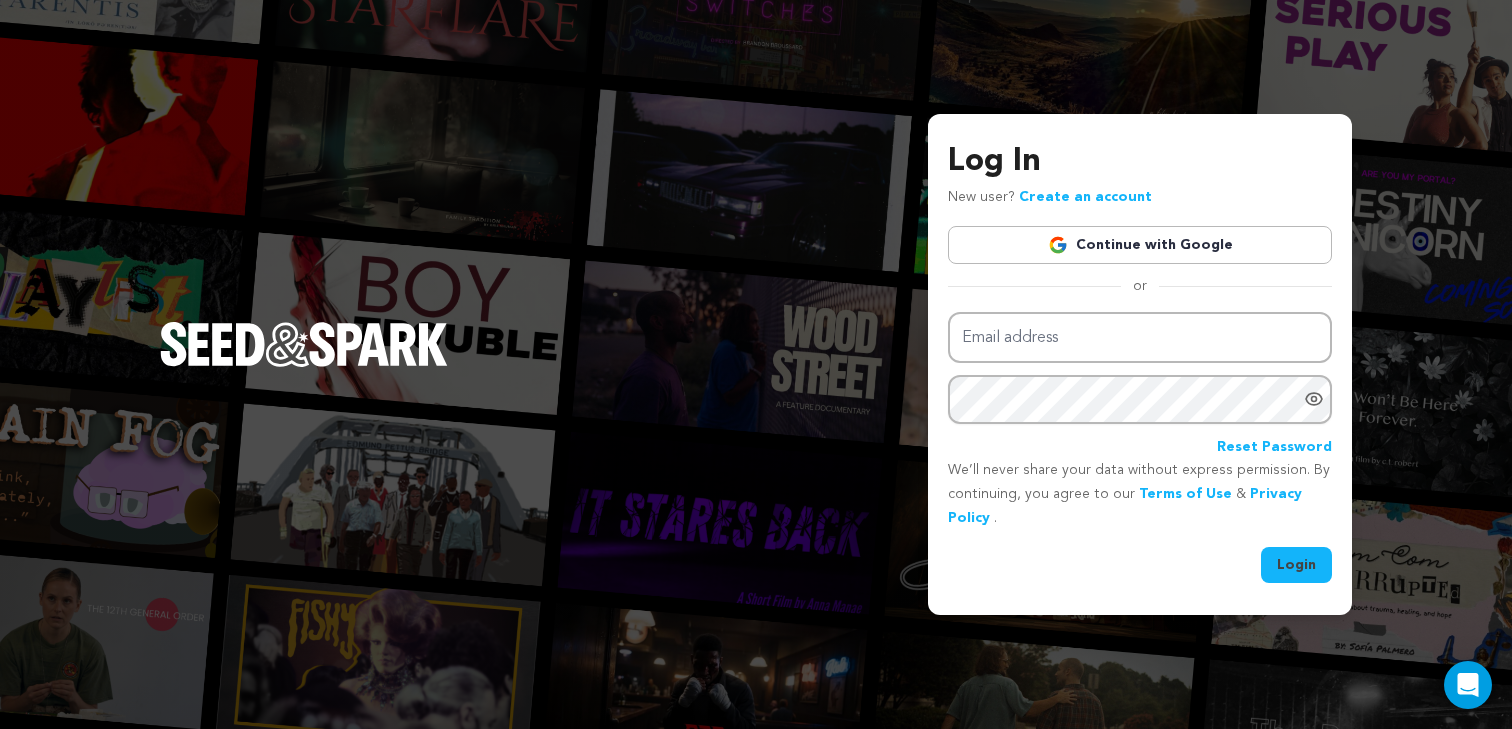 click on "Continue with Google" at bounding box center (1140, 245) 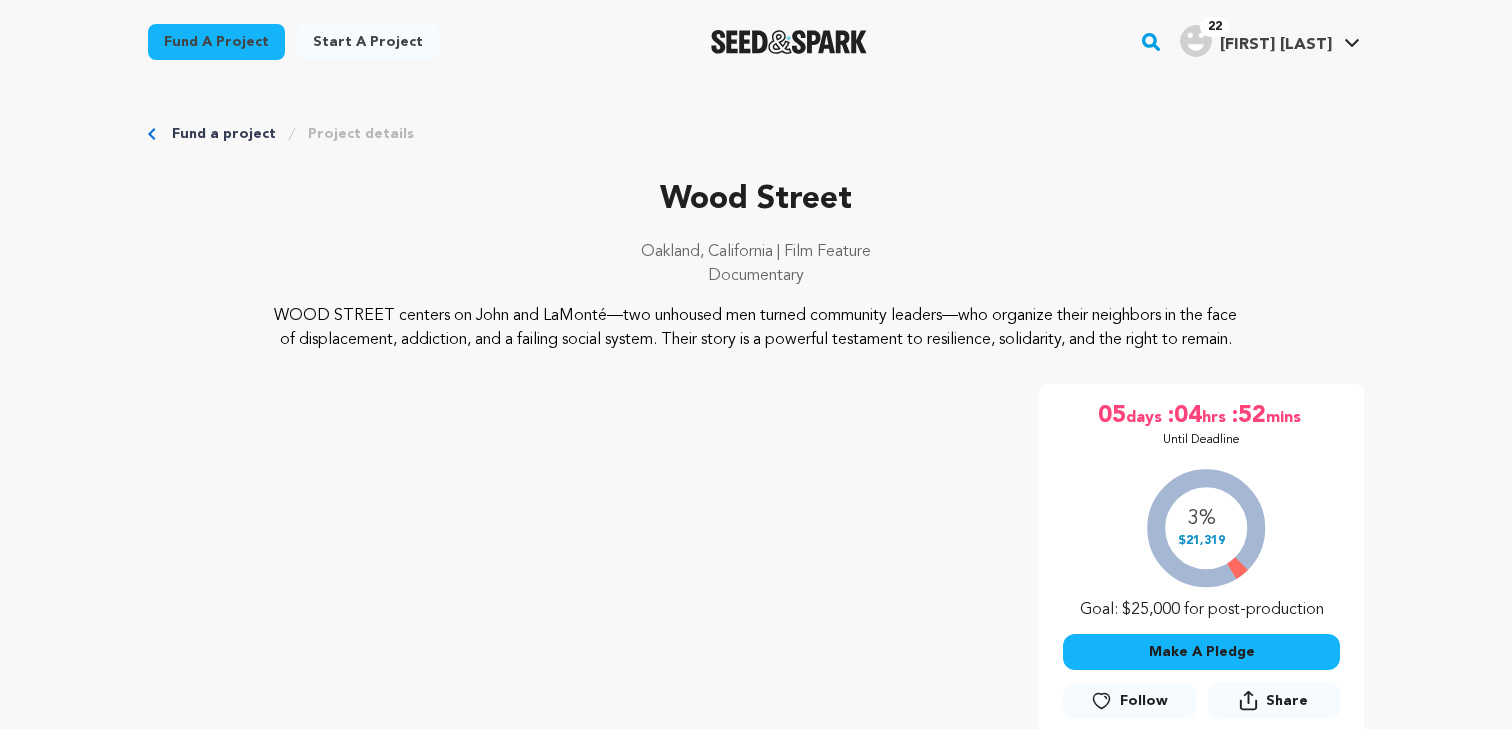 scroll, scrollTop: 0, scrollLeft: 0, axis: both 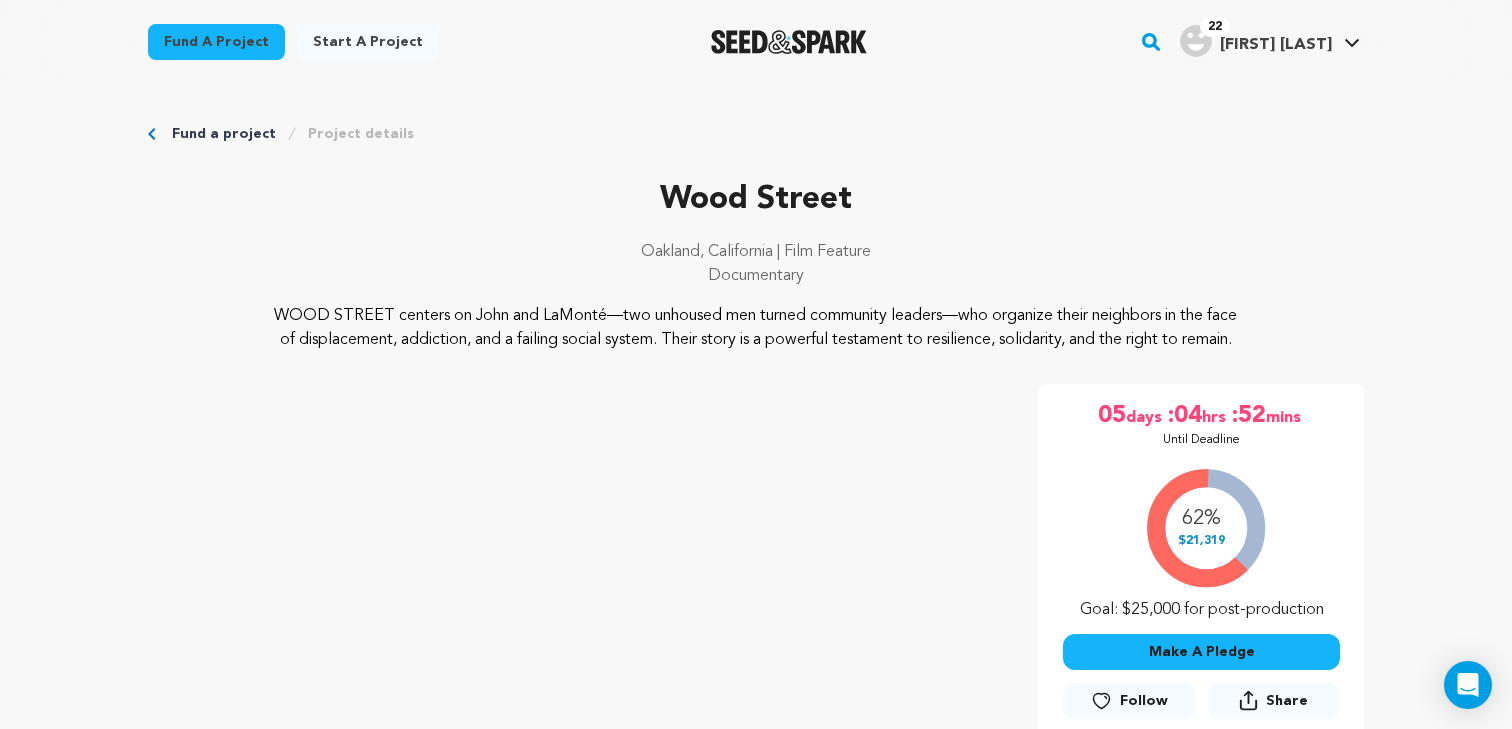 click on "Fund a project" at bounding box center (224, 134) 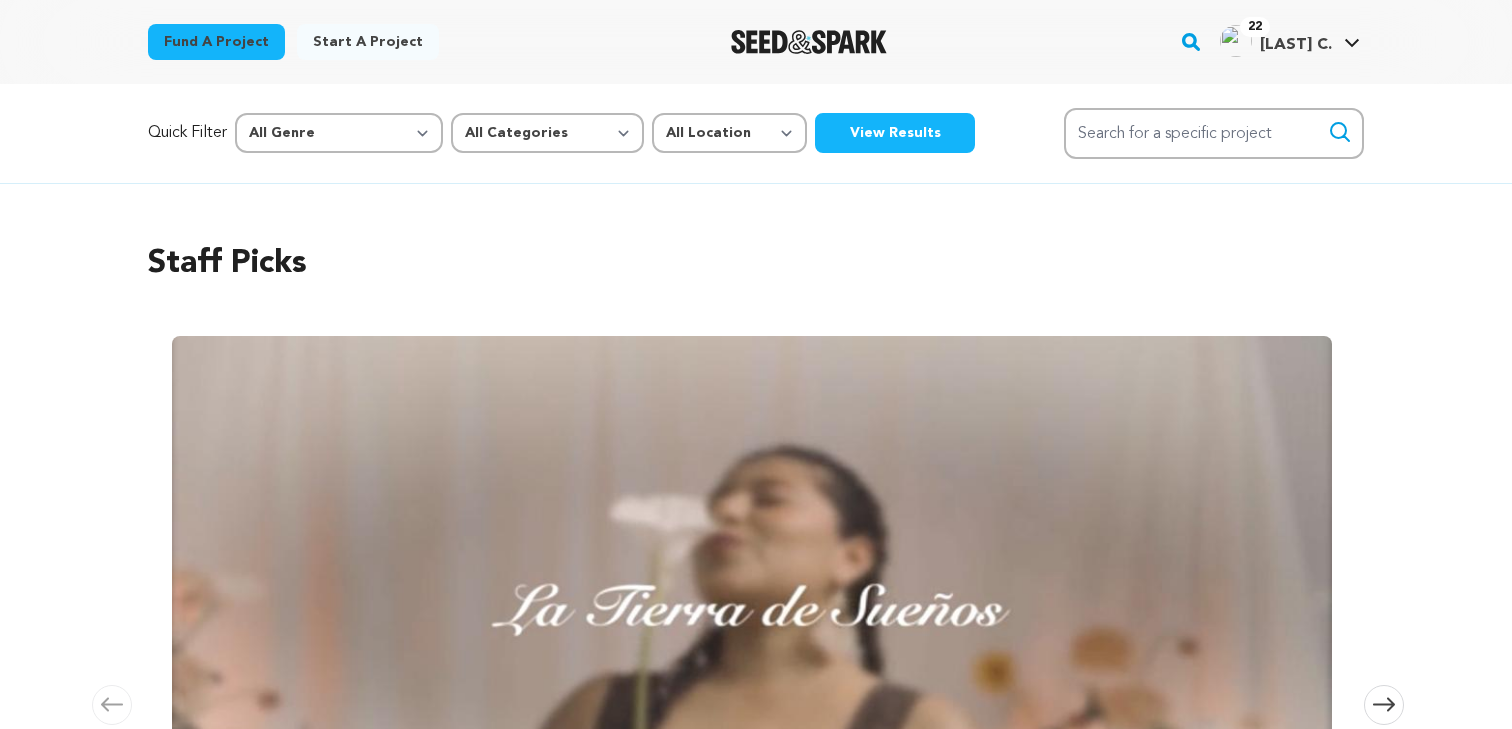 scroll, scrollTop: 0, scrollLeft: 0, axis: both 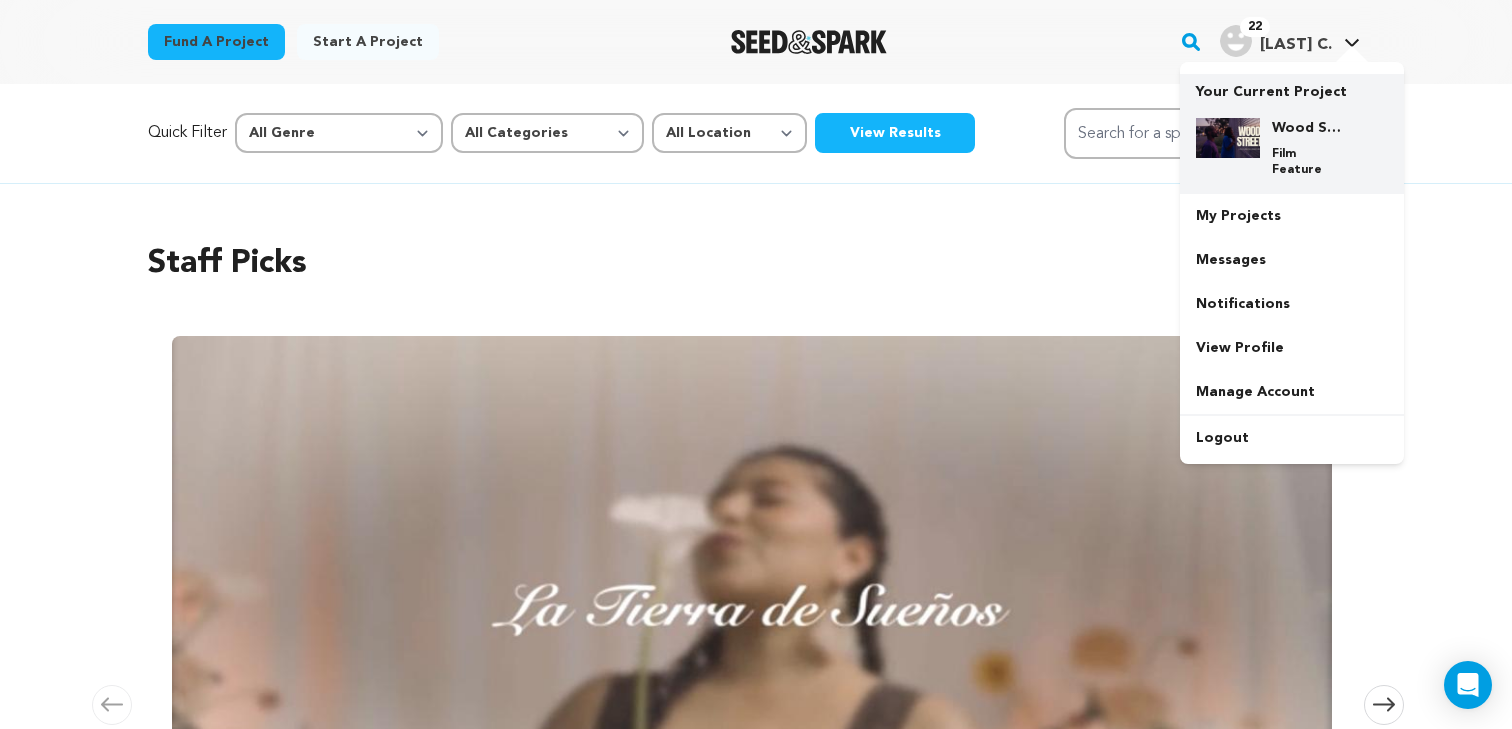 click at bounding box center (1228, 138) 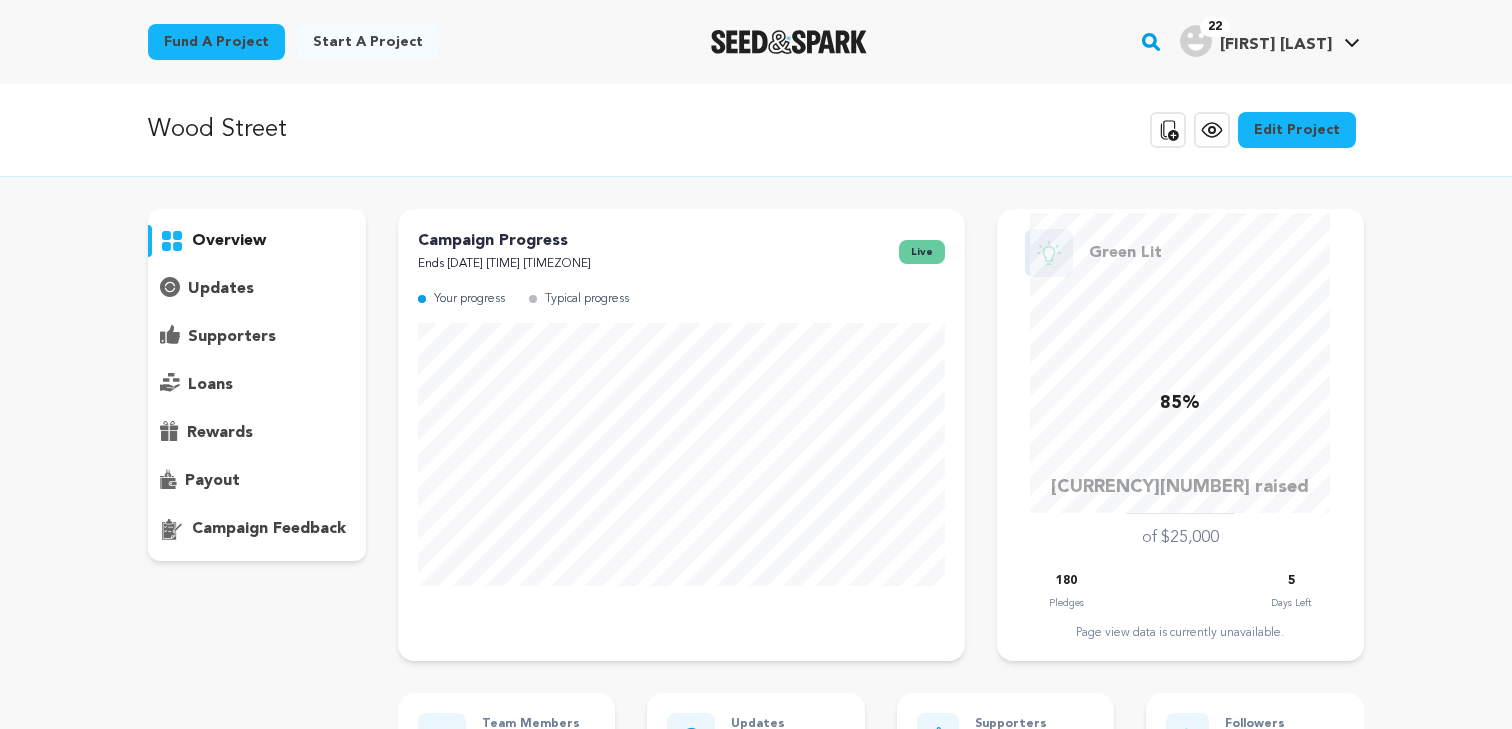scroll, scrollTop: 0, scrollLeft: 0, axis: both 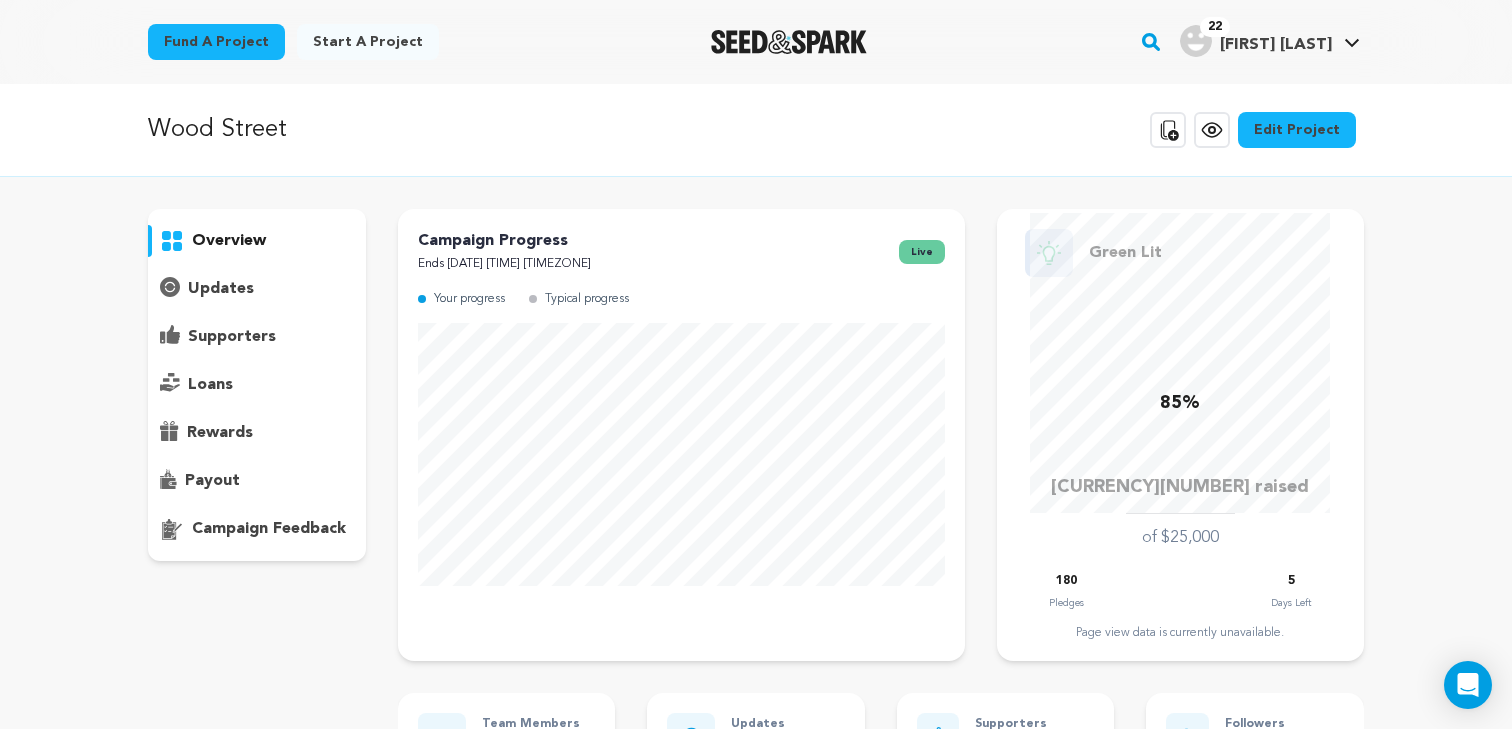 click on "updates" at bounding box center [221, 289] 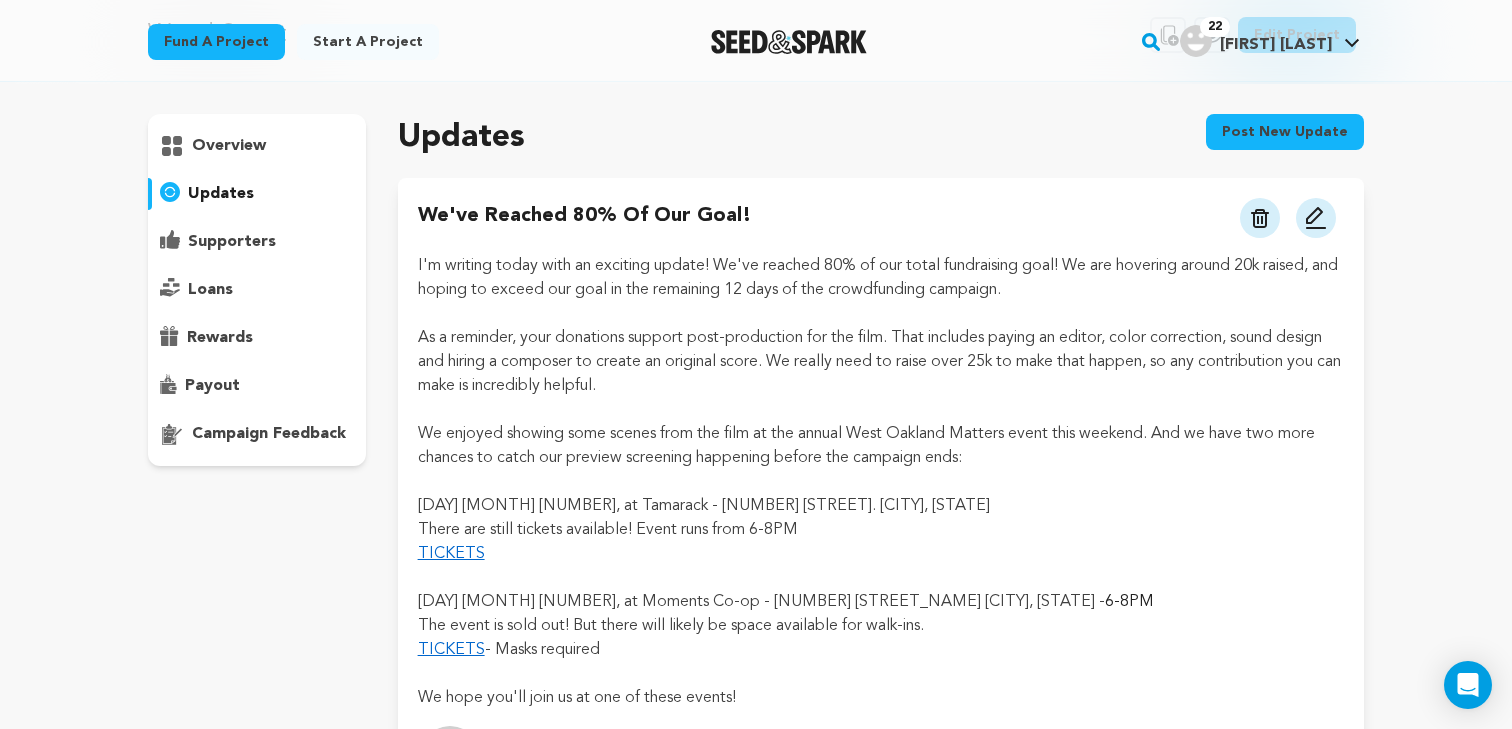 scroll, scrollTop: 0, scrollLeft: 0, axis: both 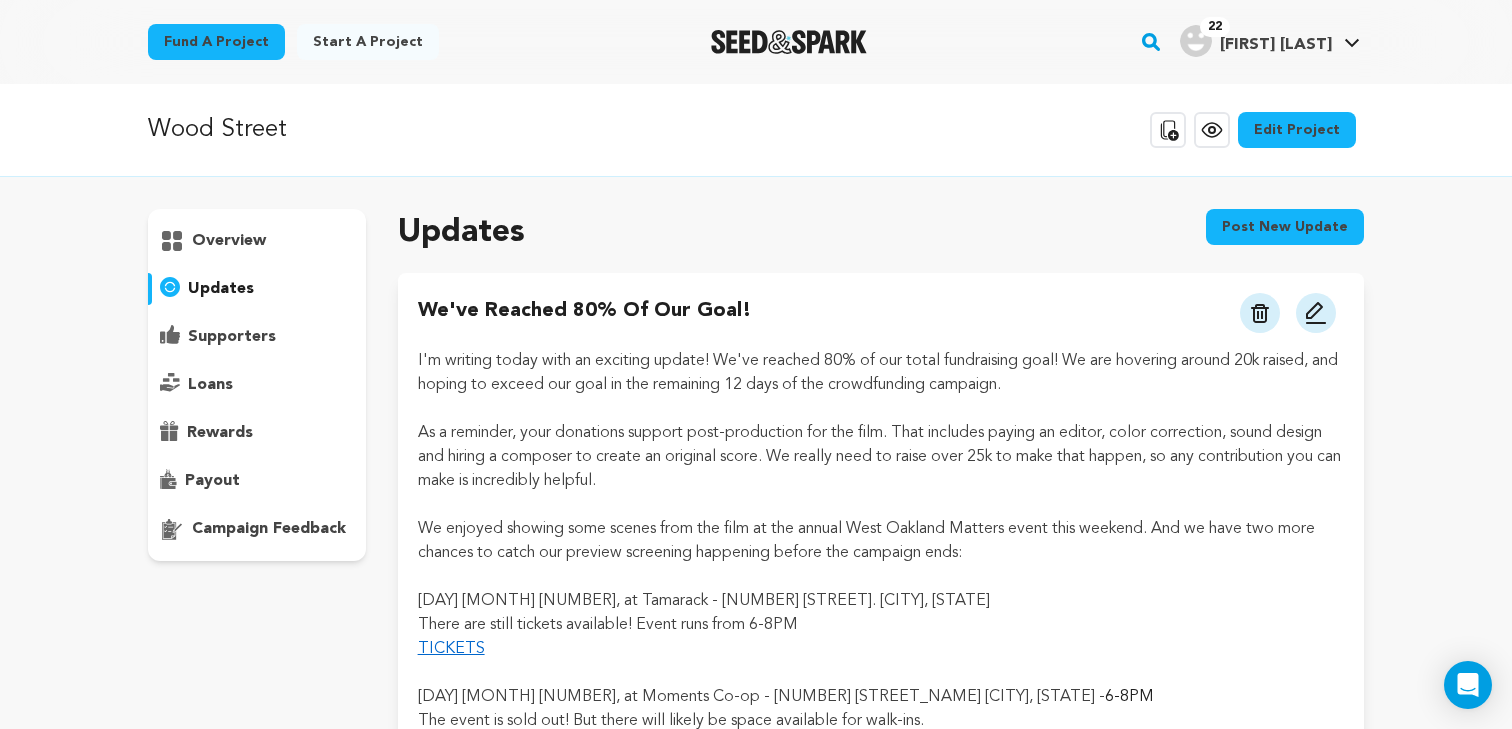 click on "Post new update" at bounding box center [1285, 227] 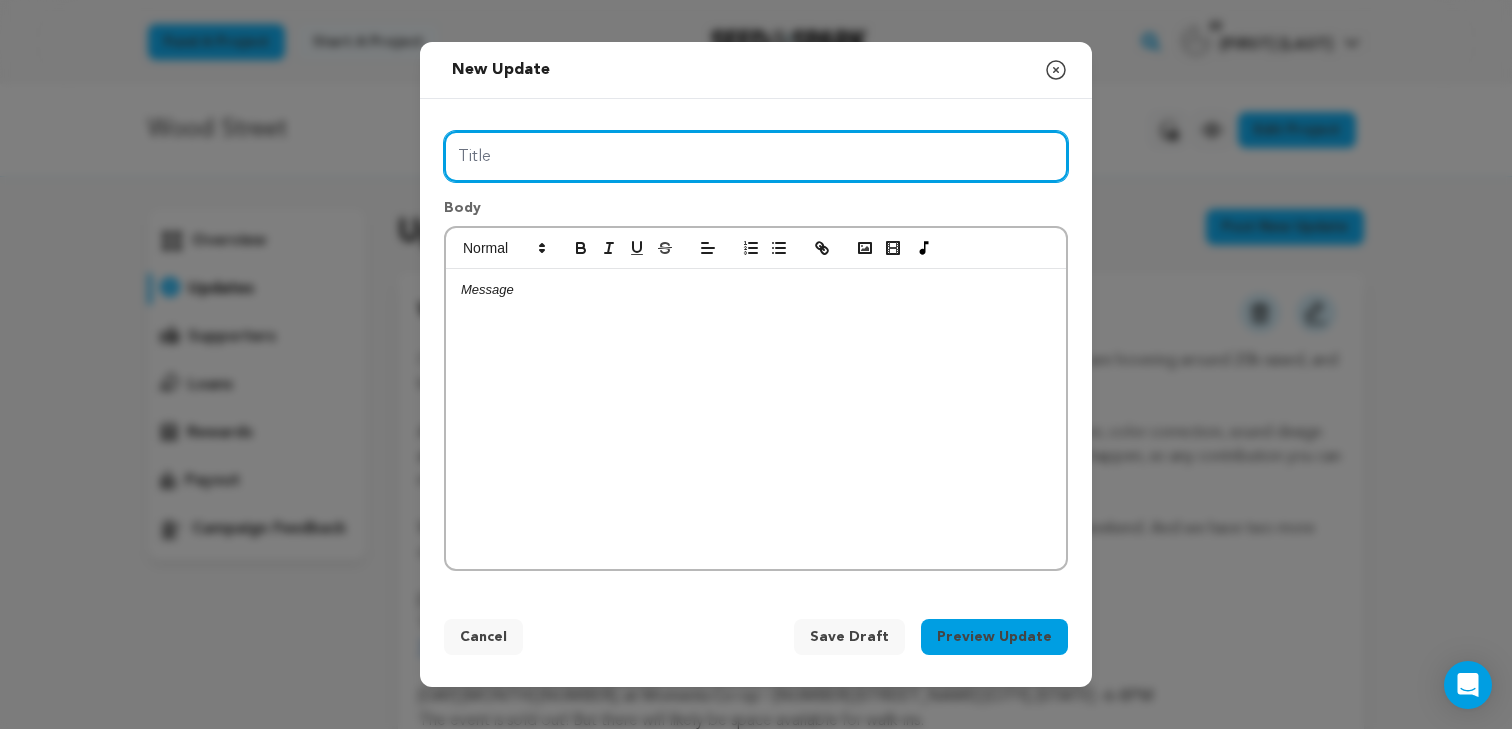 click on "Title" at bounding box center (756, 156) 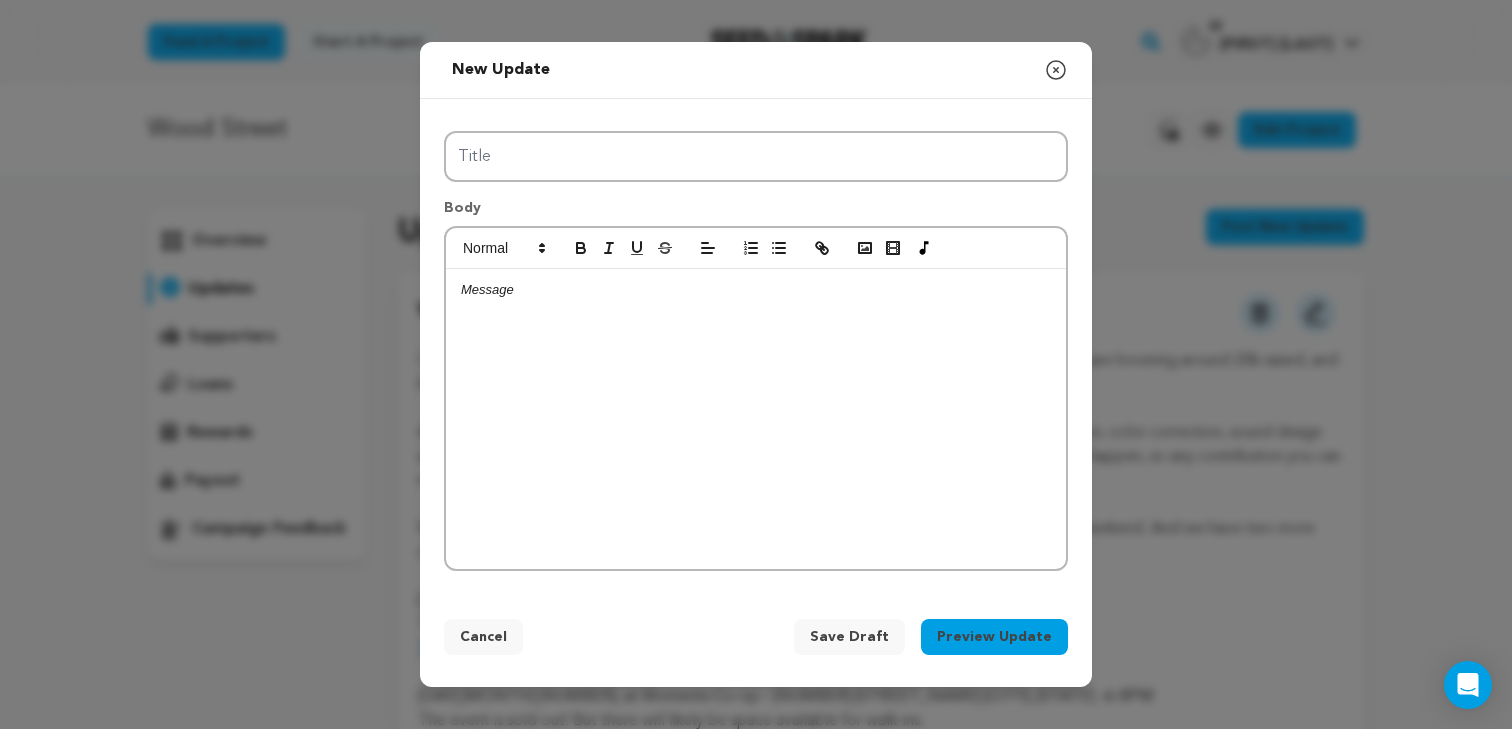click 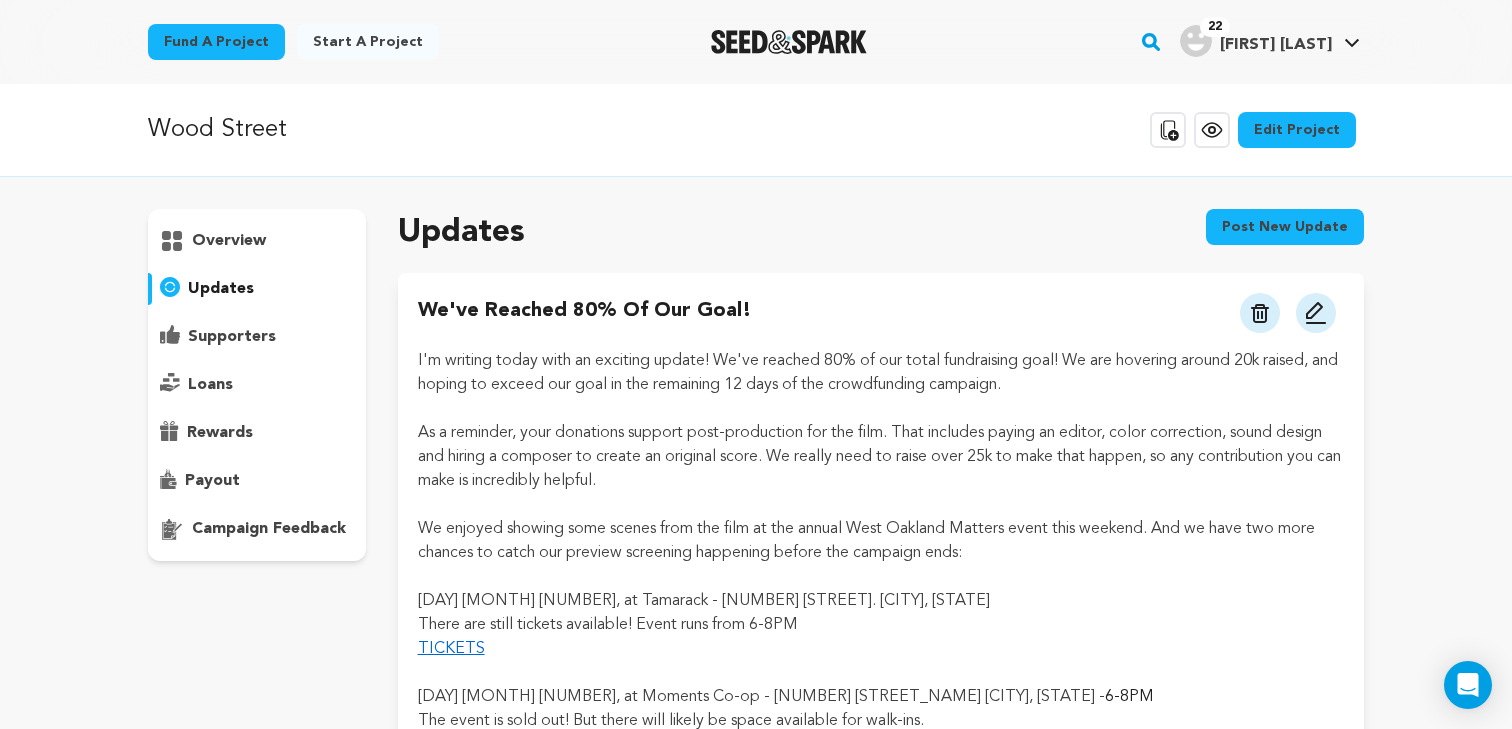 click on "Post new update" at bounding box center (1285, 227) 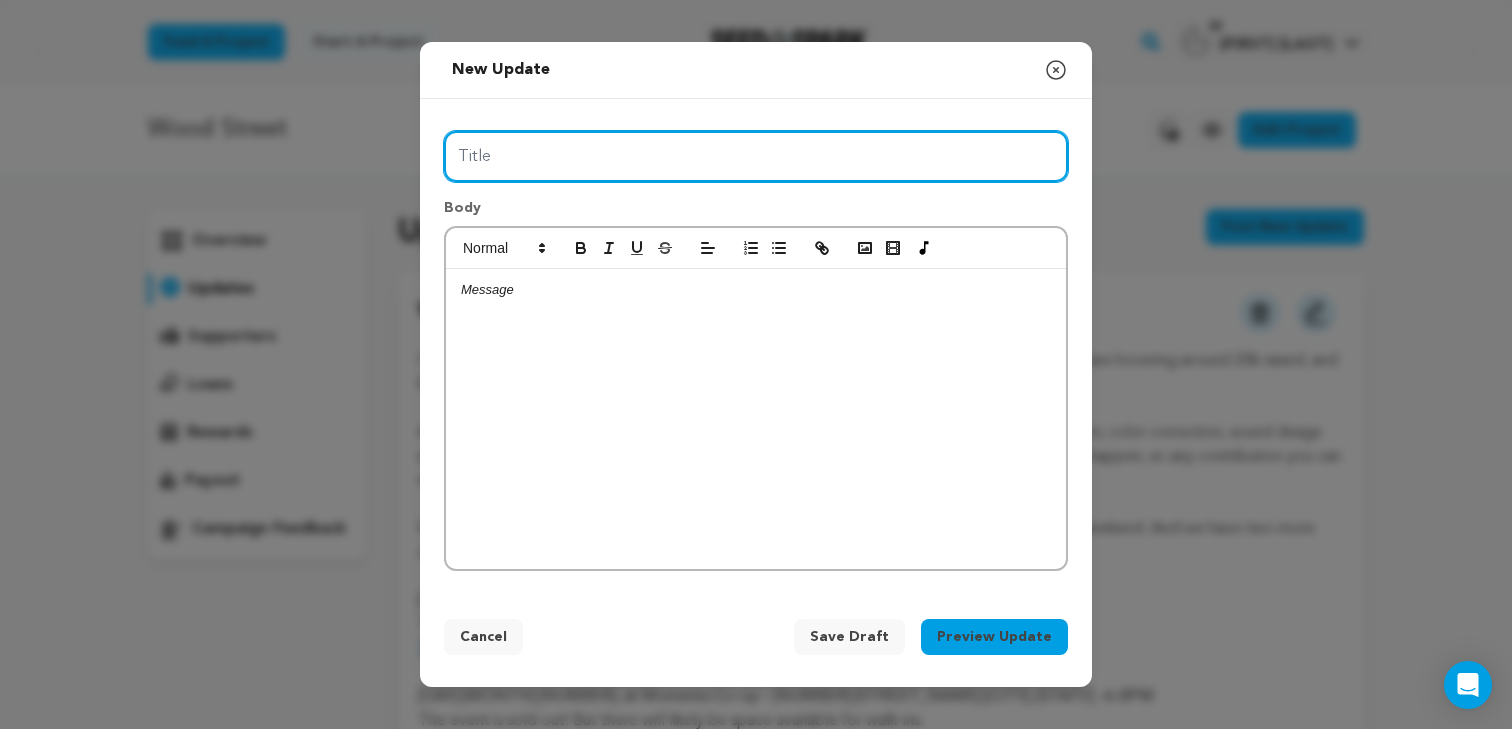 click on "Title" at bounding box center [756, 156] 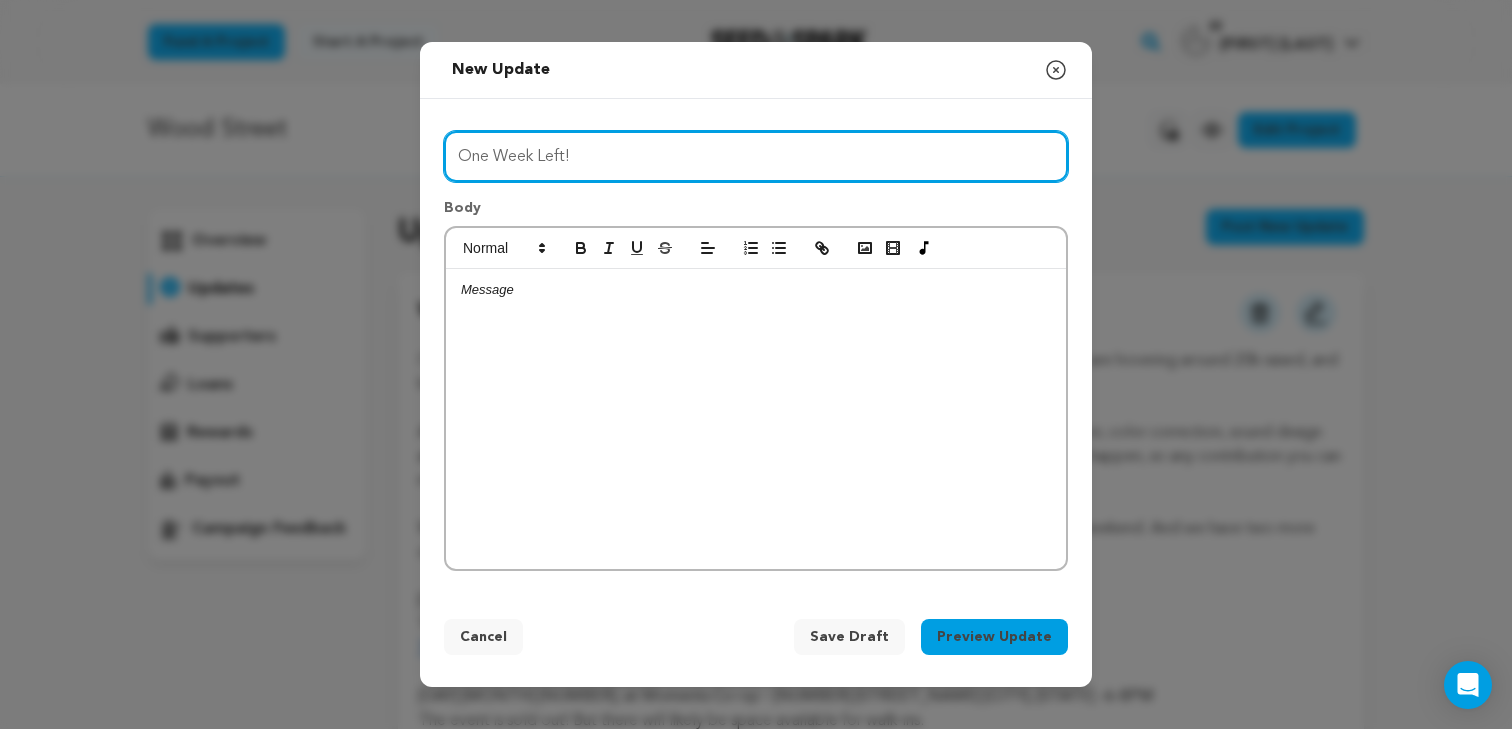 type on "One Week Left!" 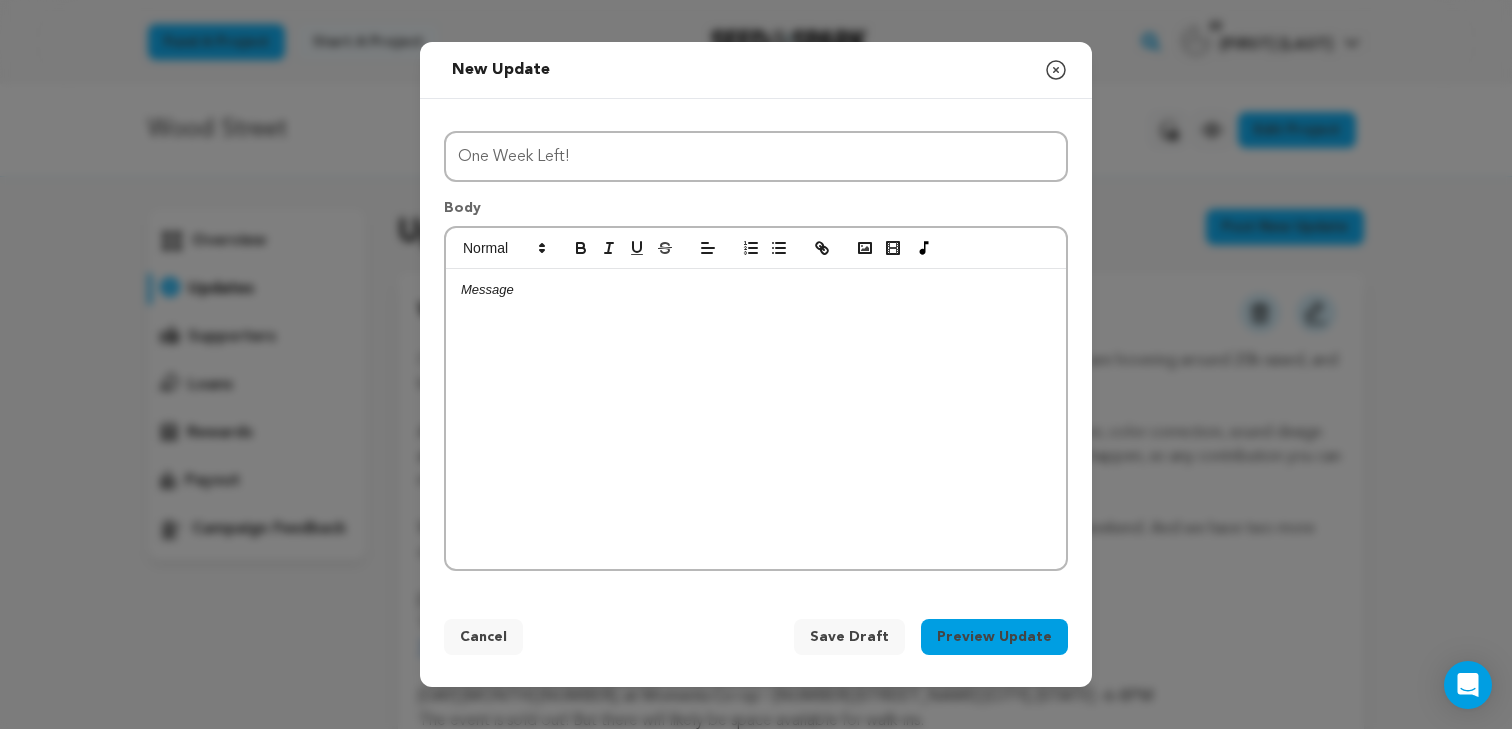 type 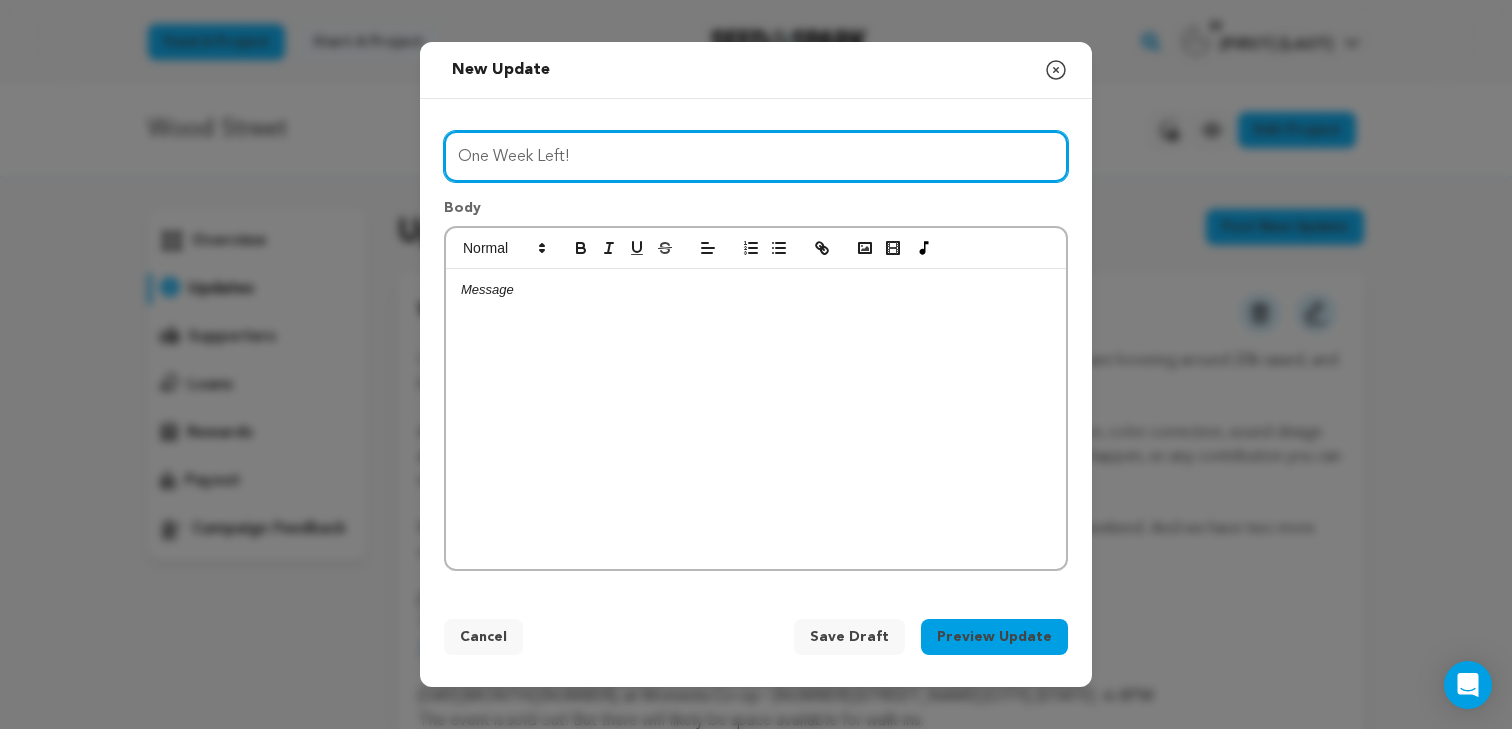 click on "One Week Left!" at bounding box center [756, 156] 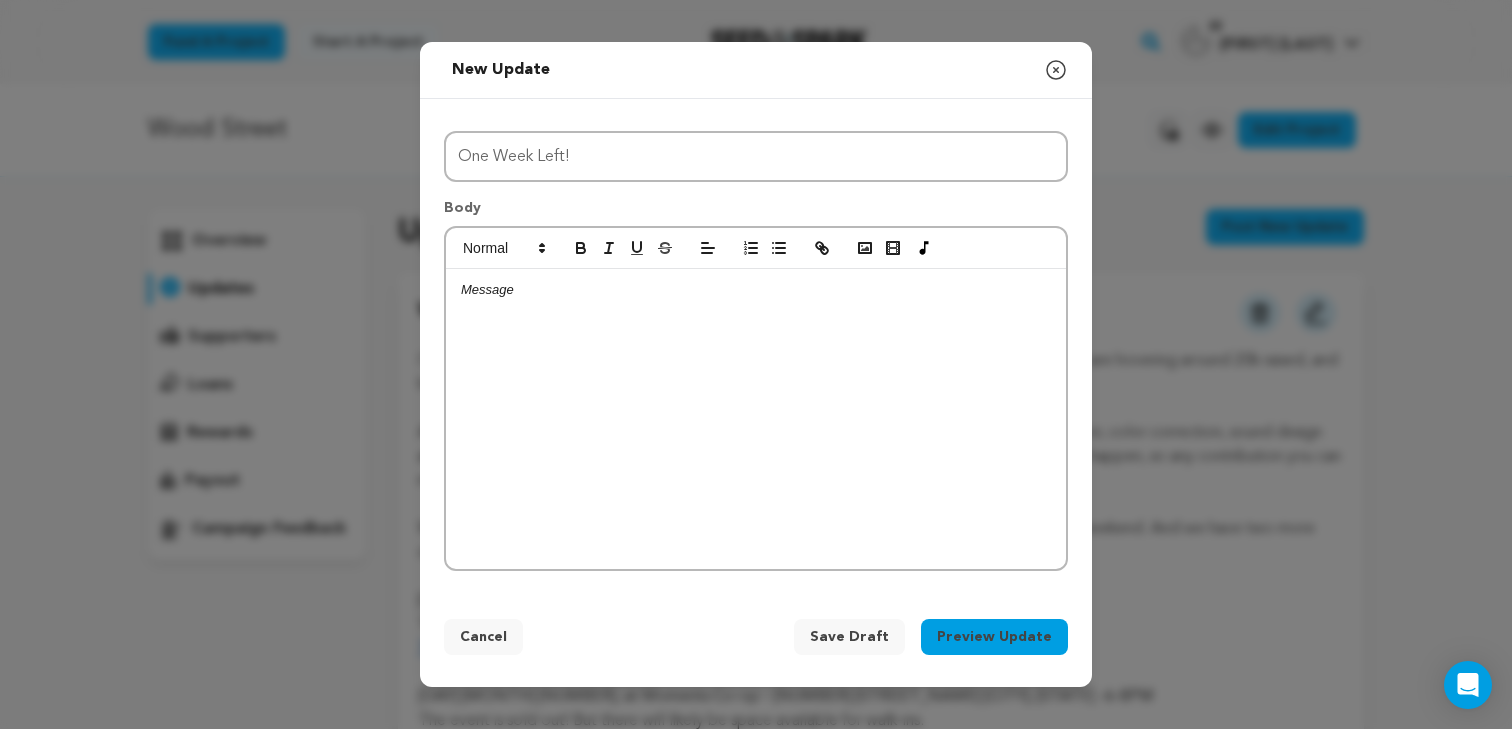 click on "New update
Preview your update
Close modal" at bounding box center [756, 70] 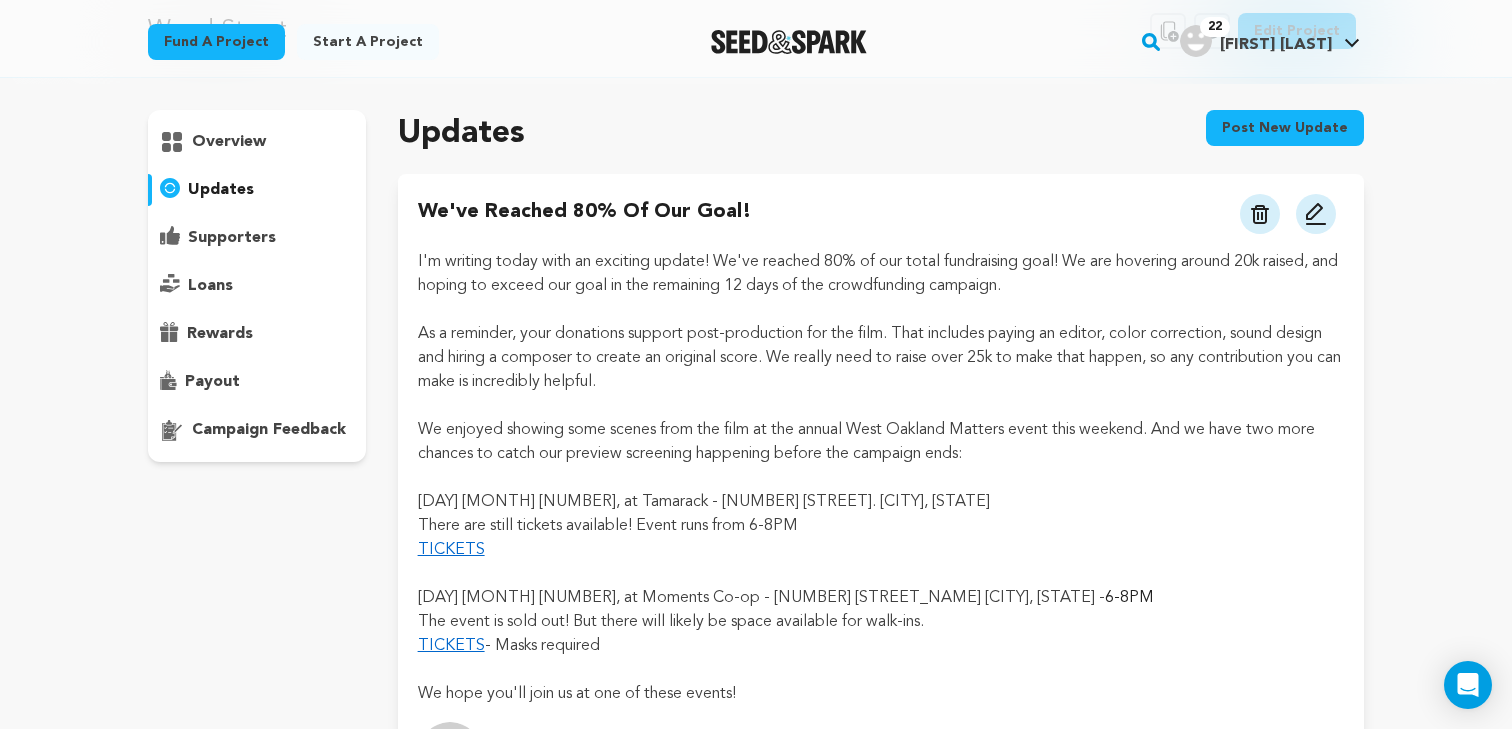 scroll, scrollTop: 0, scrollLeft: 0, axis: both 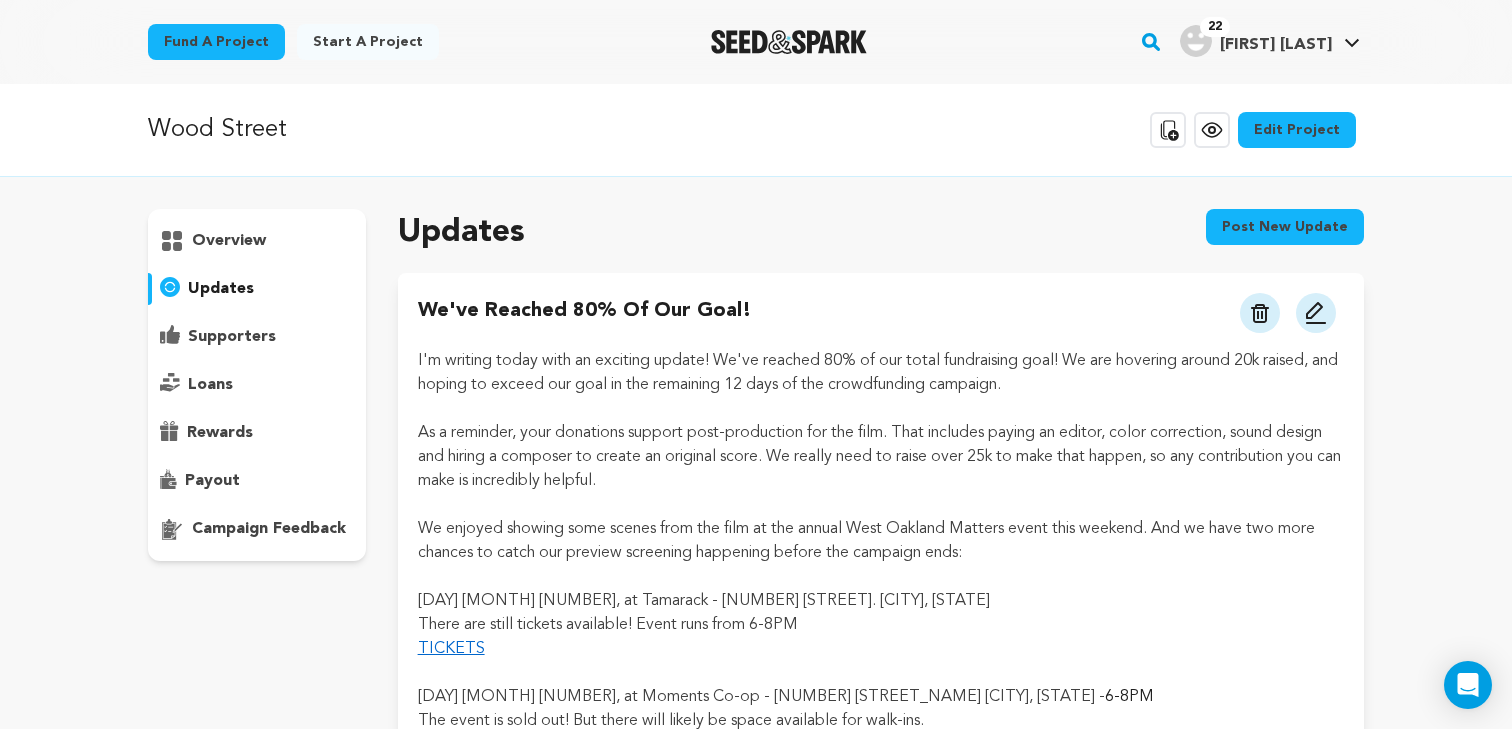 click on "Post new update" at bounding box center (1285, 227) 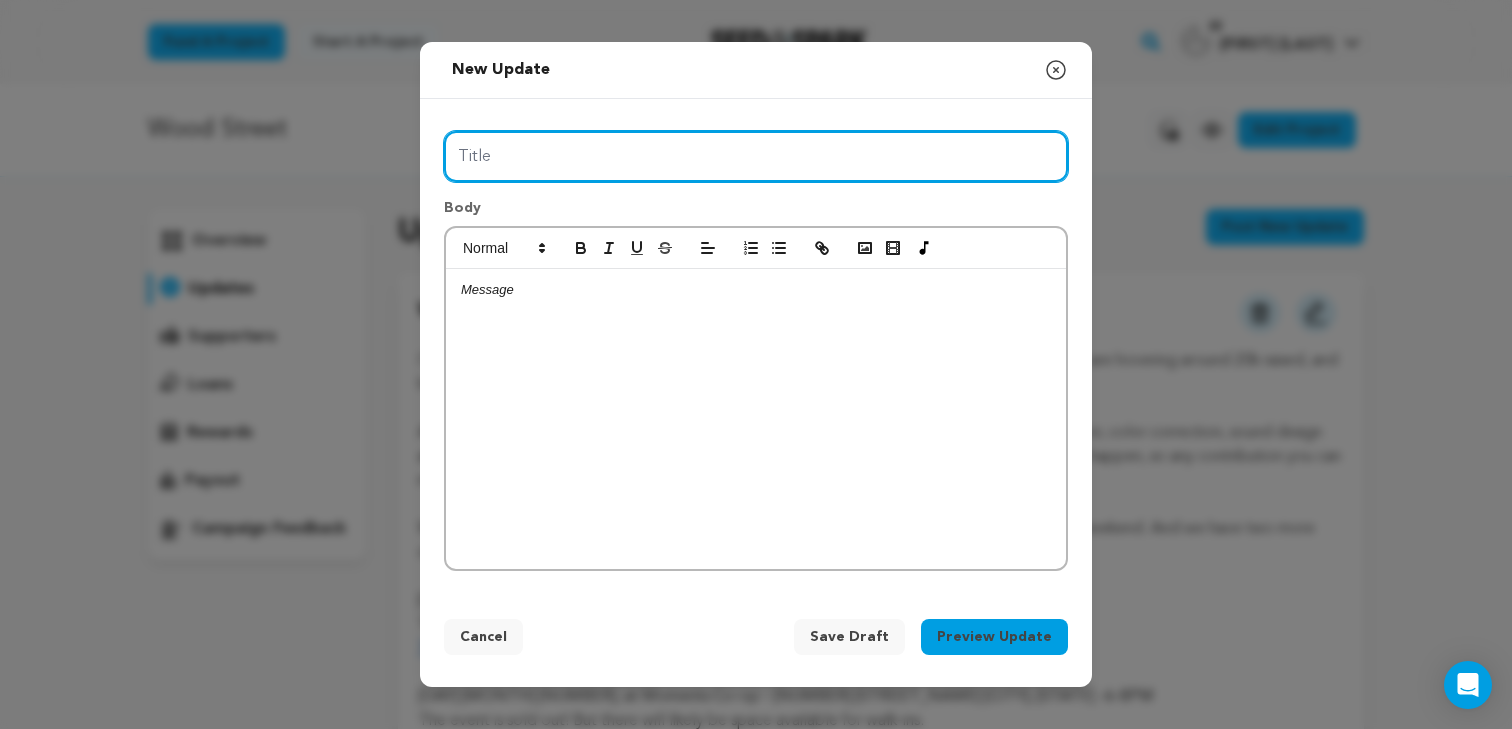 click on "Title" at bounding box center (756, 156) 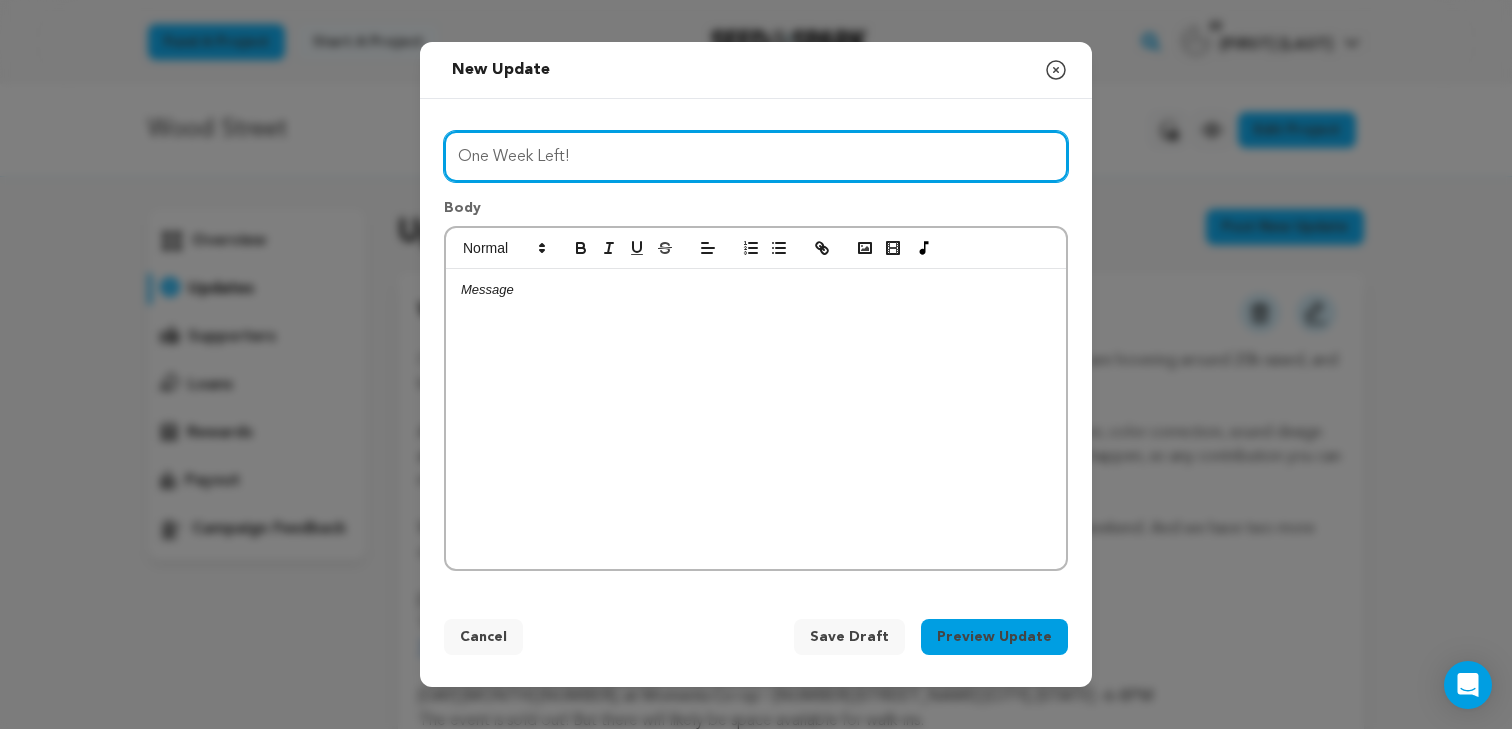 type on "One Week Left!" 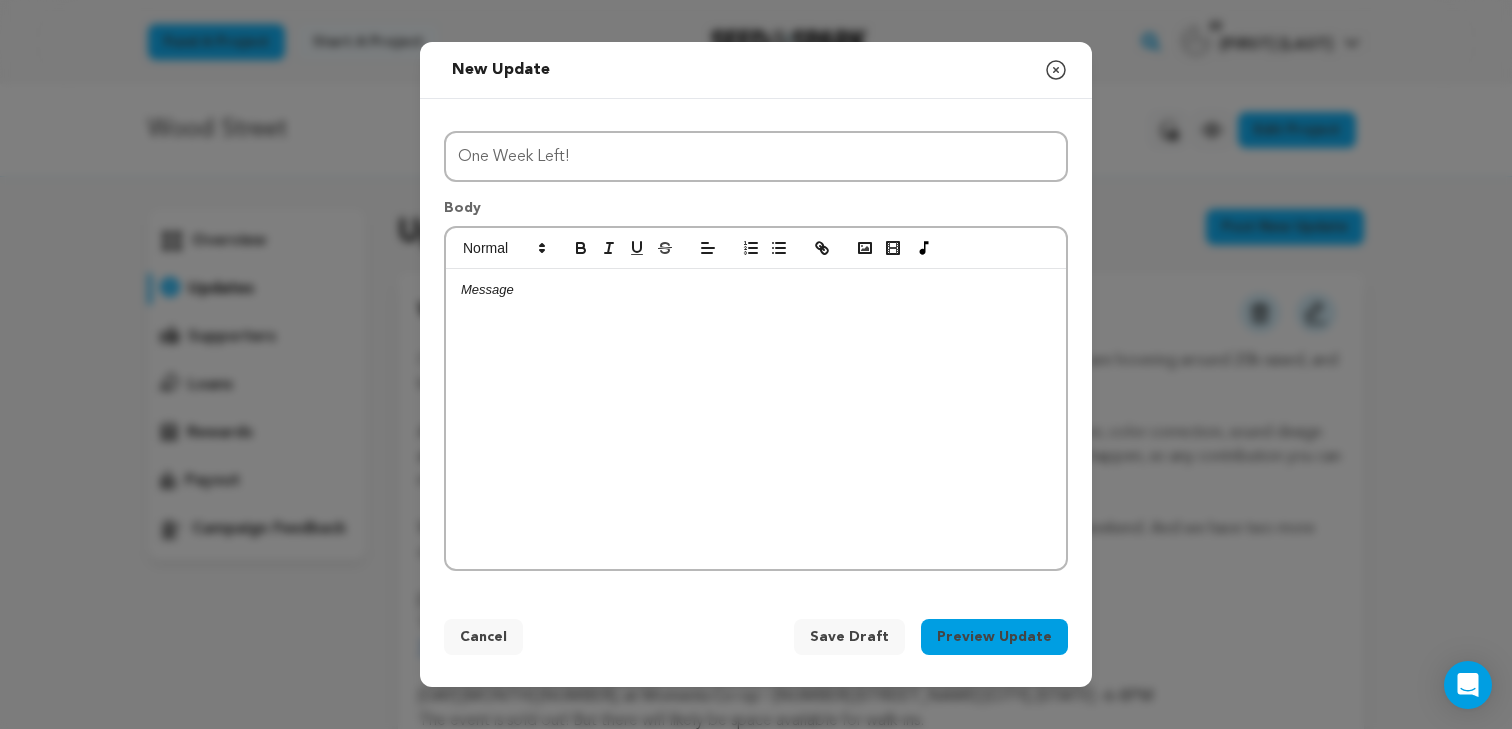 click at bounding box center (756, 419) 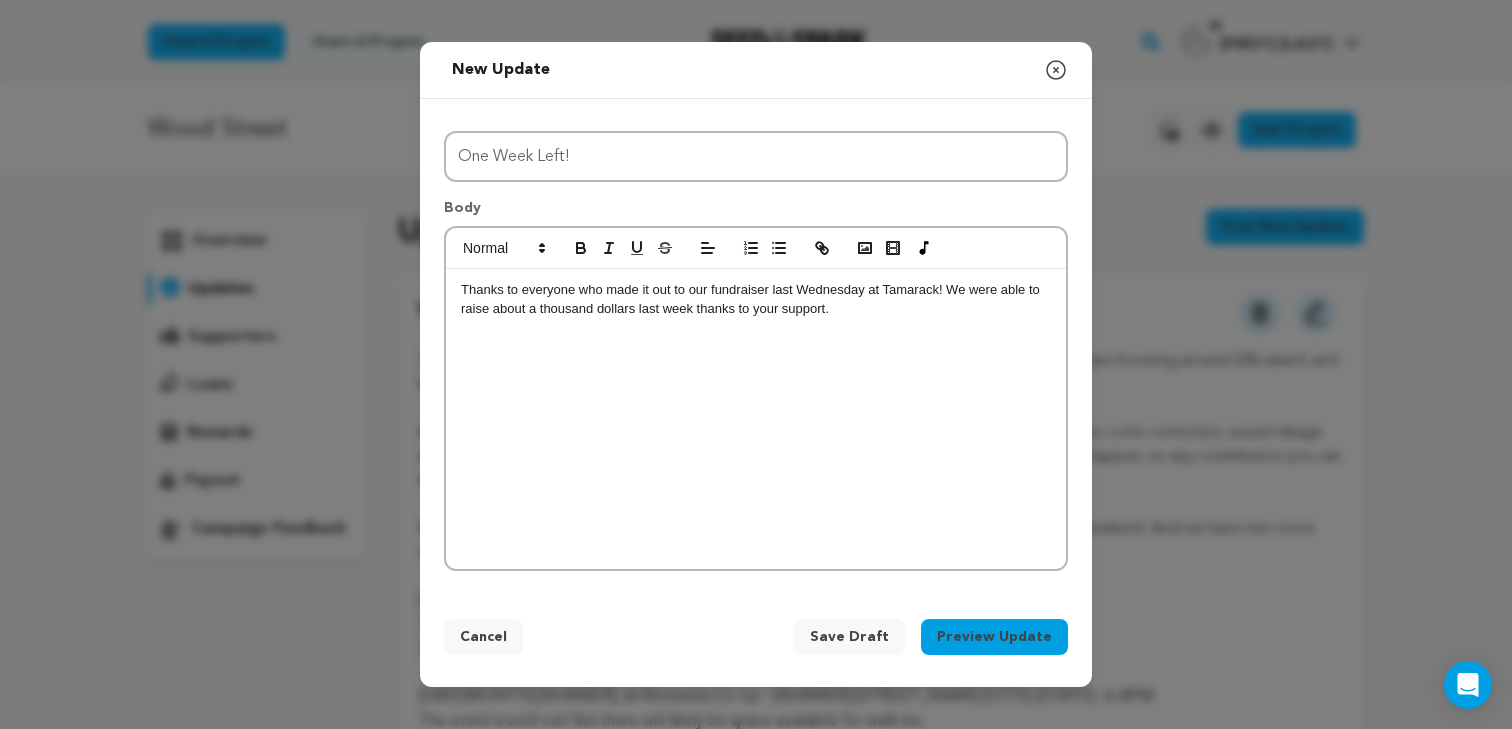 click on "Thanks to everyone who made it out to our fundraiser last Wednesday at Tamarack! We were able to raise about a thousand dollars last week thanks to your support." at bounding box center [756, 299] 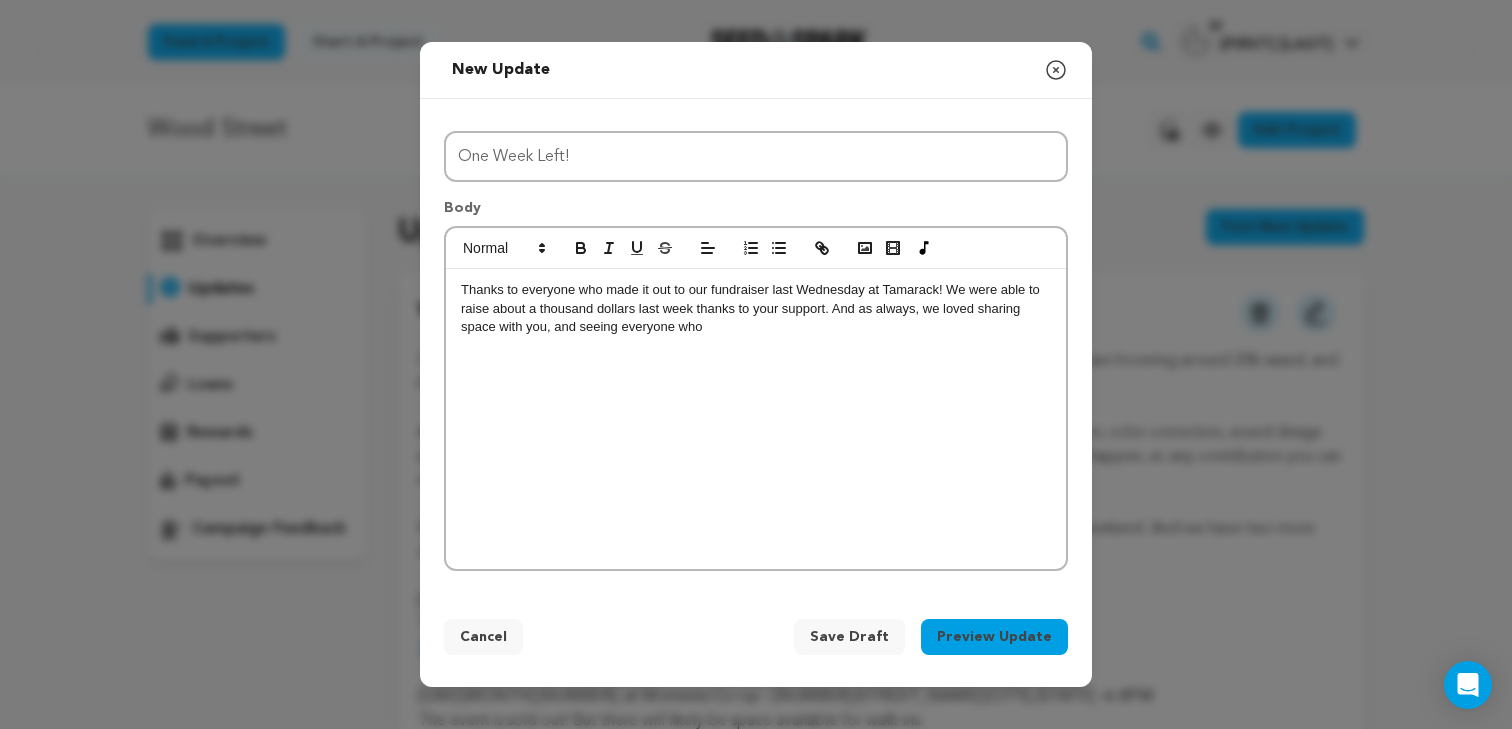 drag, startPoint x: 736, startPoint y: 332, endPoint x: 940, endPoint y: 313, distance: 204.88289 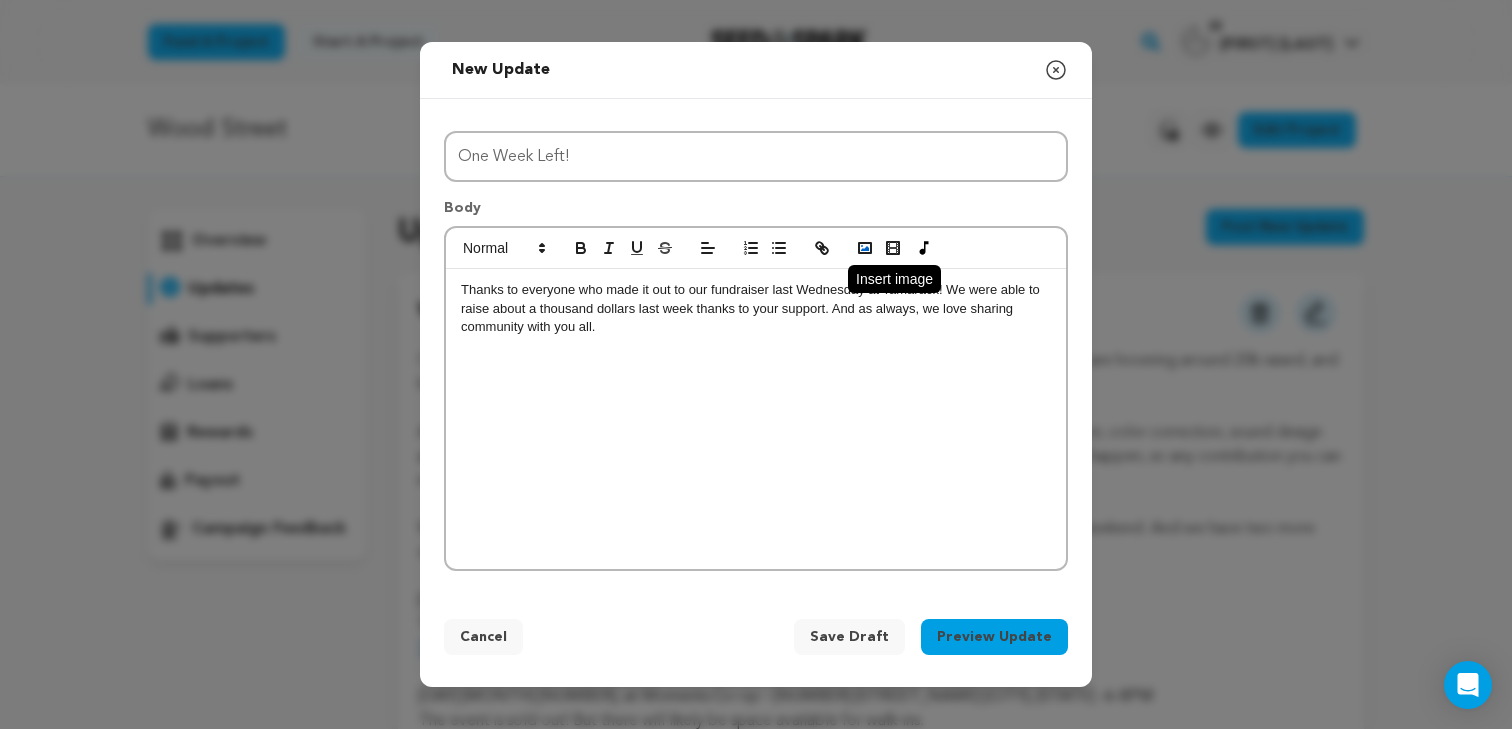 click 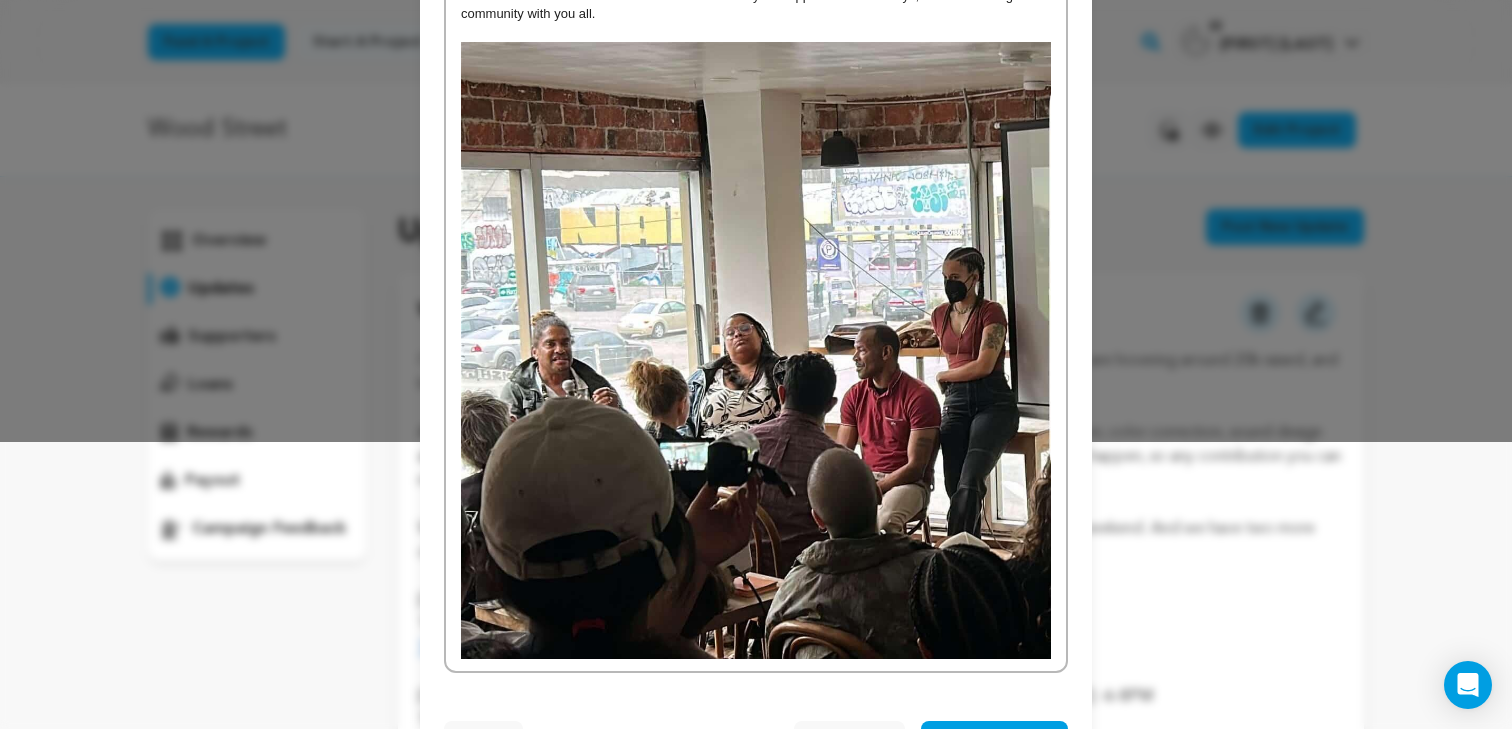 scroll, scrollTop: 305, scrollLeft: 0, axis: vertical 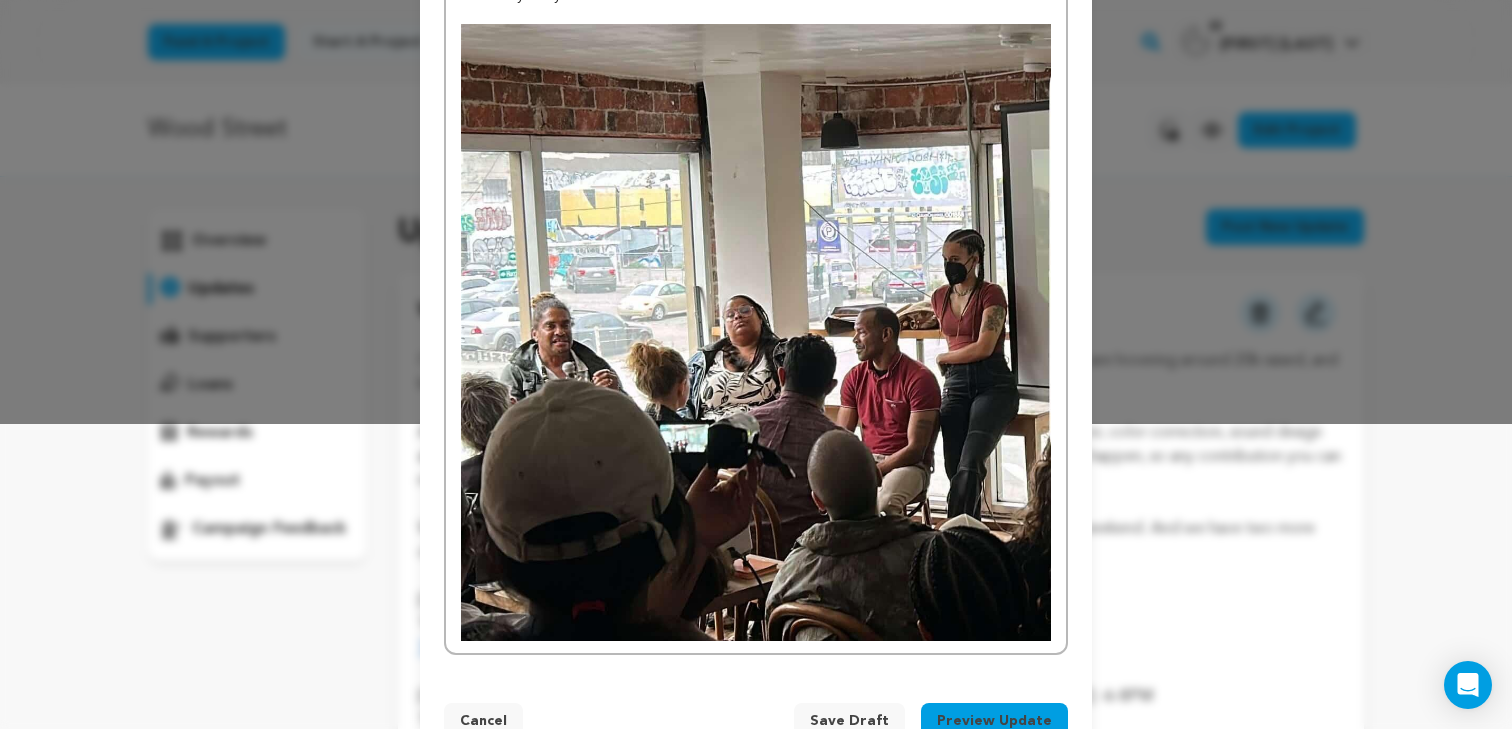 click on "Thanks to everyone who made it out to our fundraiser last Wednesday at Tamarack! We were able to raise about a thousand dollars last week thanks to your support. And as always, we love sharing community with you all." at bounding box center (756, 296) 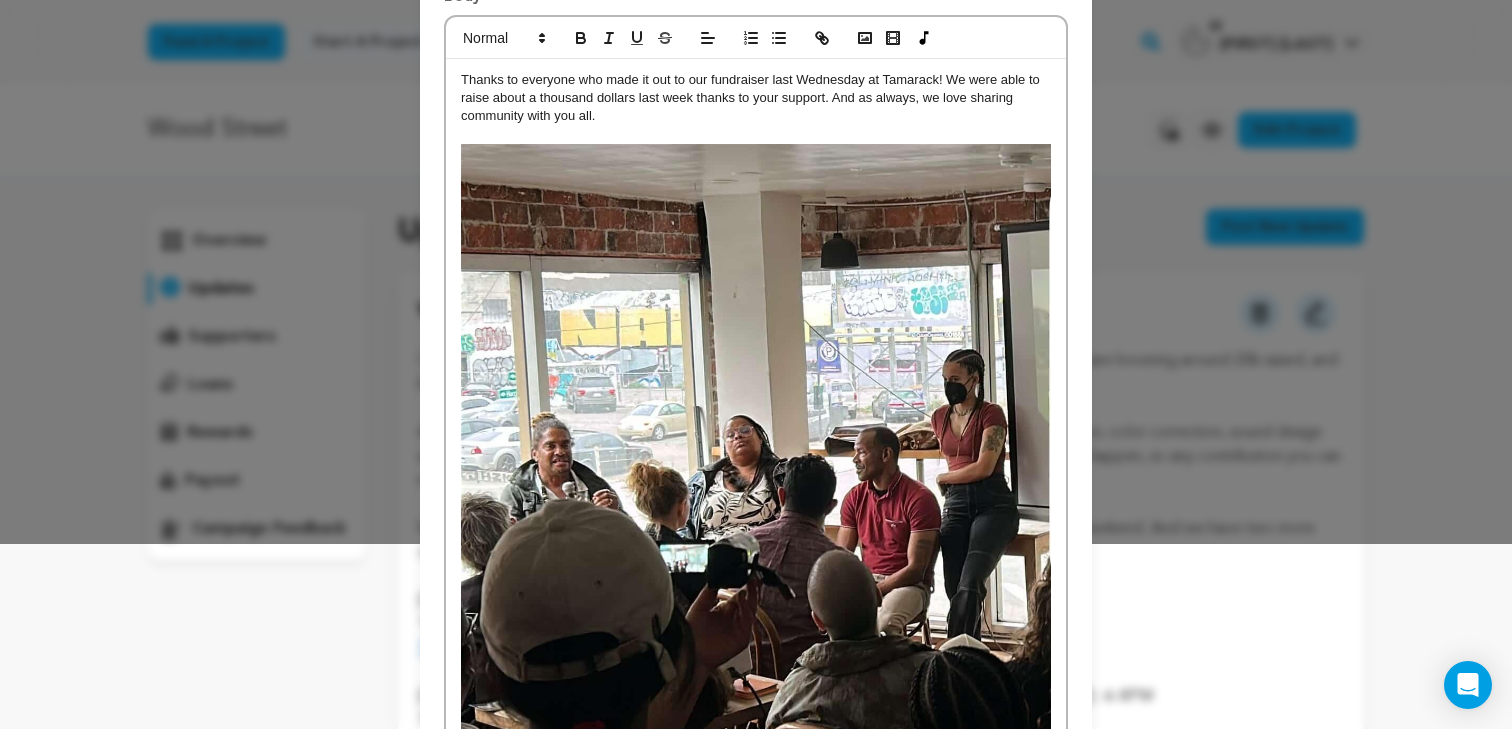 scroll, scrollTop: 401, scrollLeft: 0, axis: vertical 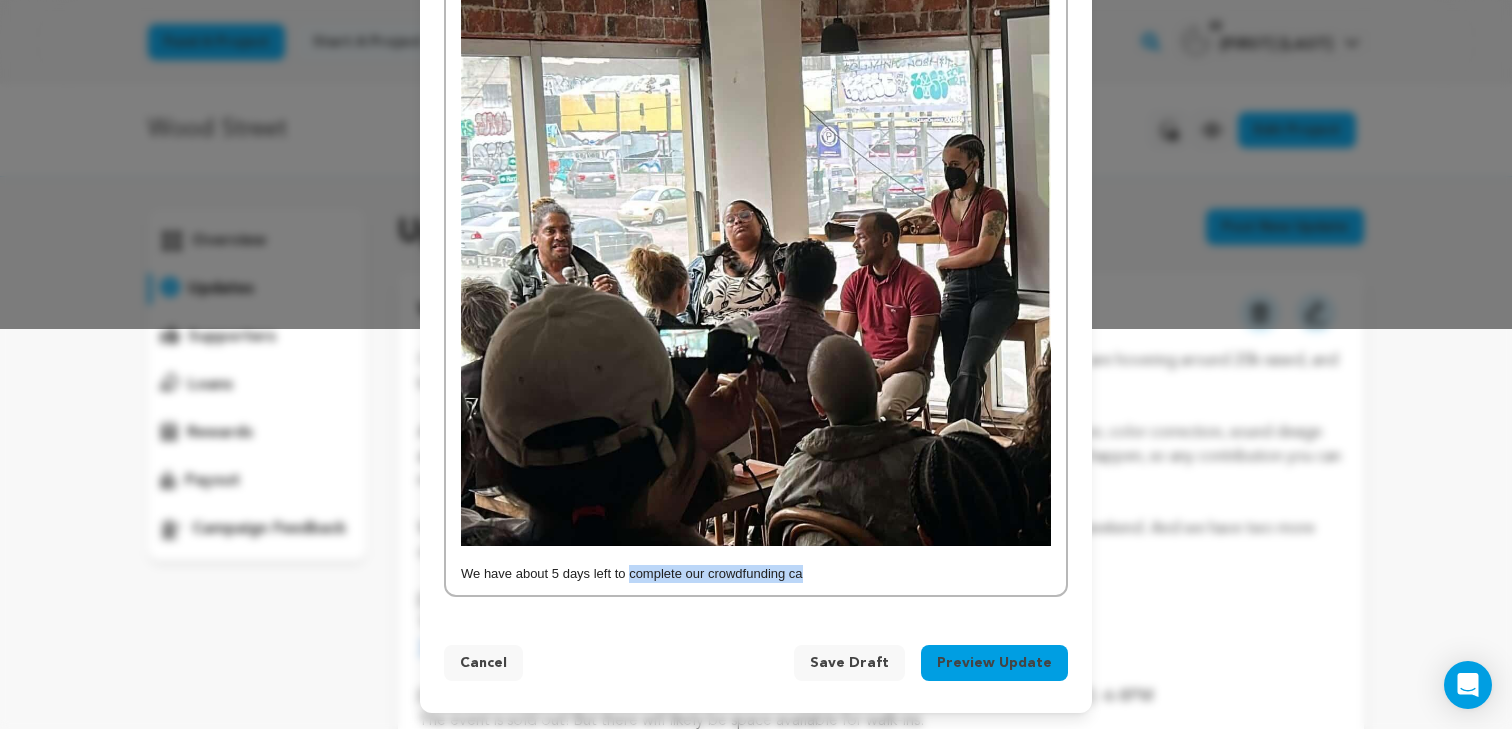 drag, startPoint x: 825, startPoint y: 574, endPoint x: 628, endPoint y: 576, distance: 197.01015 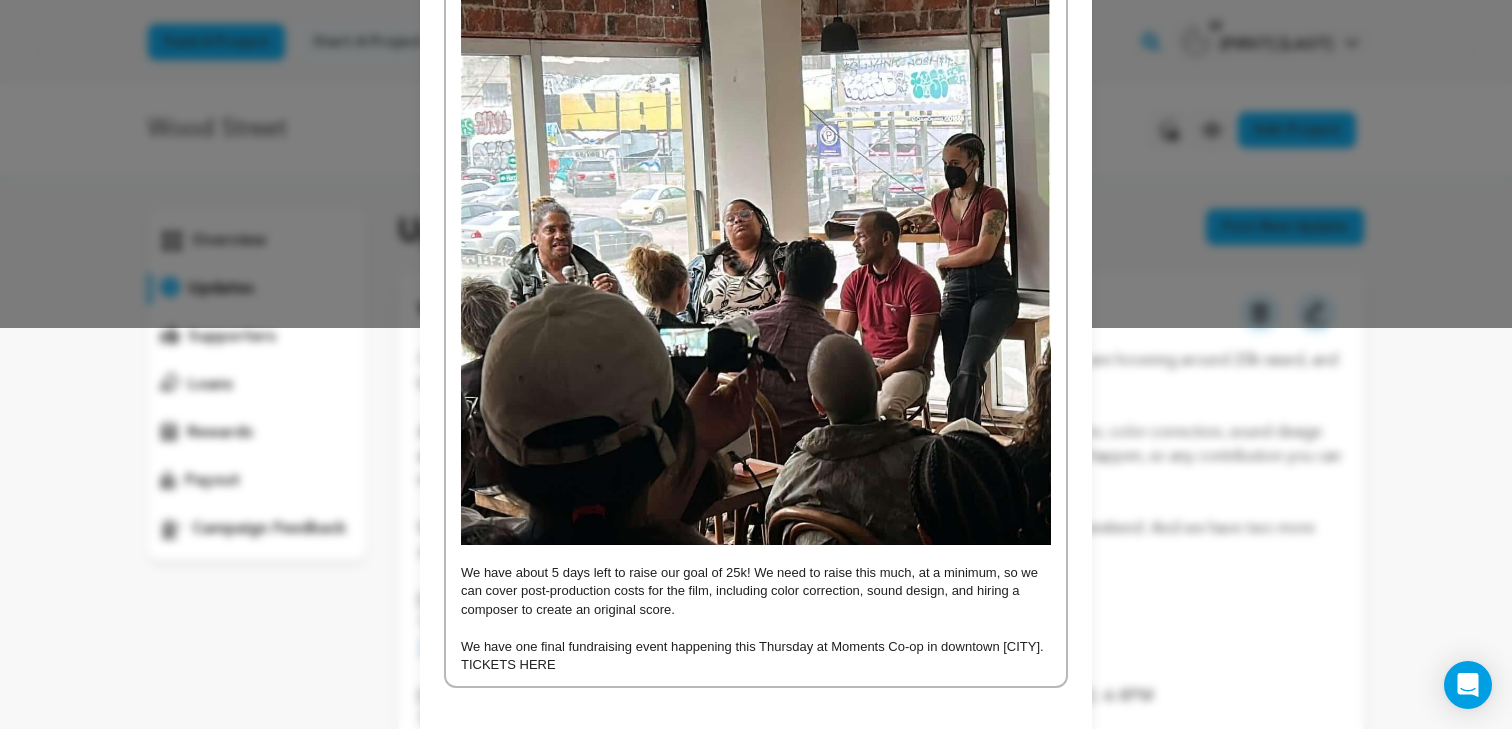 drag, startPoint x: 624, startPoint y: 671, endPoint x: 515, endPoint y: 659, distance: 109.65856 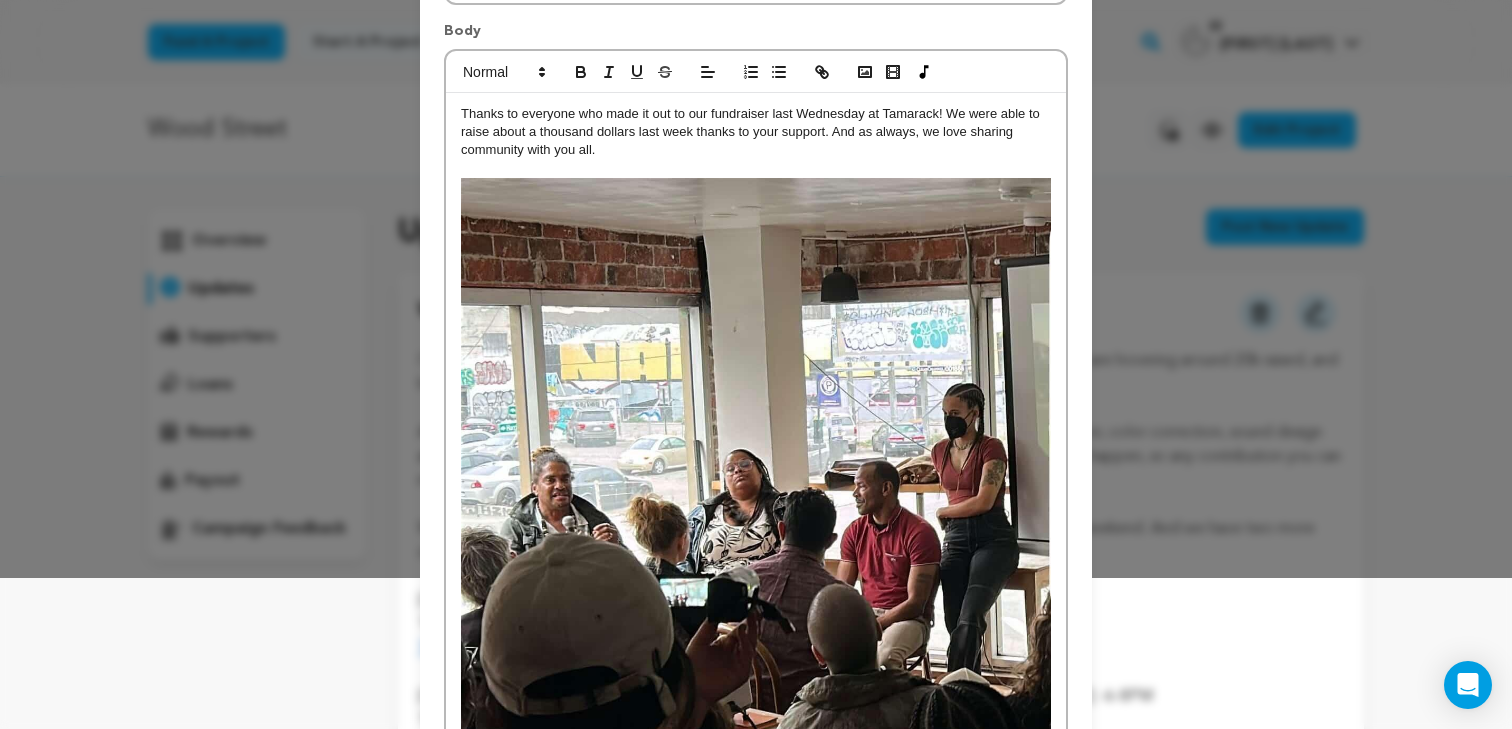 scroll, scrollTop: 0, scrollLeft: 0, axis: both 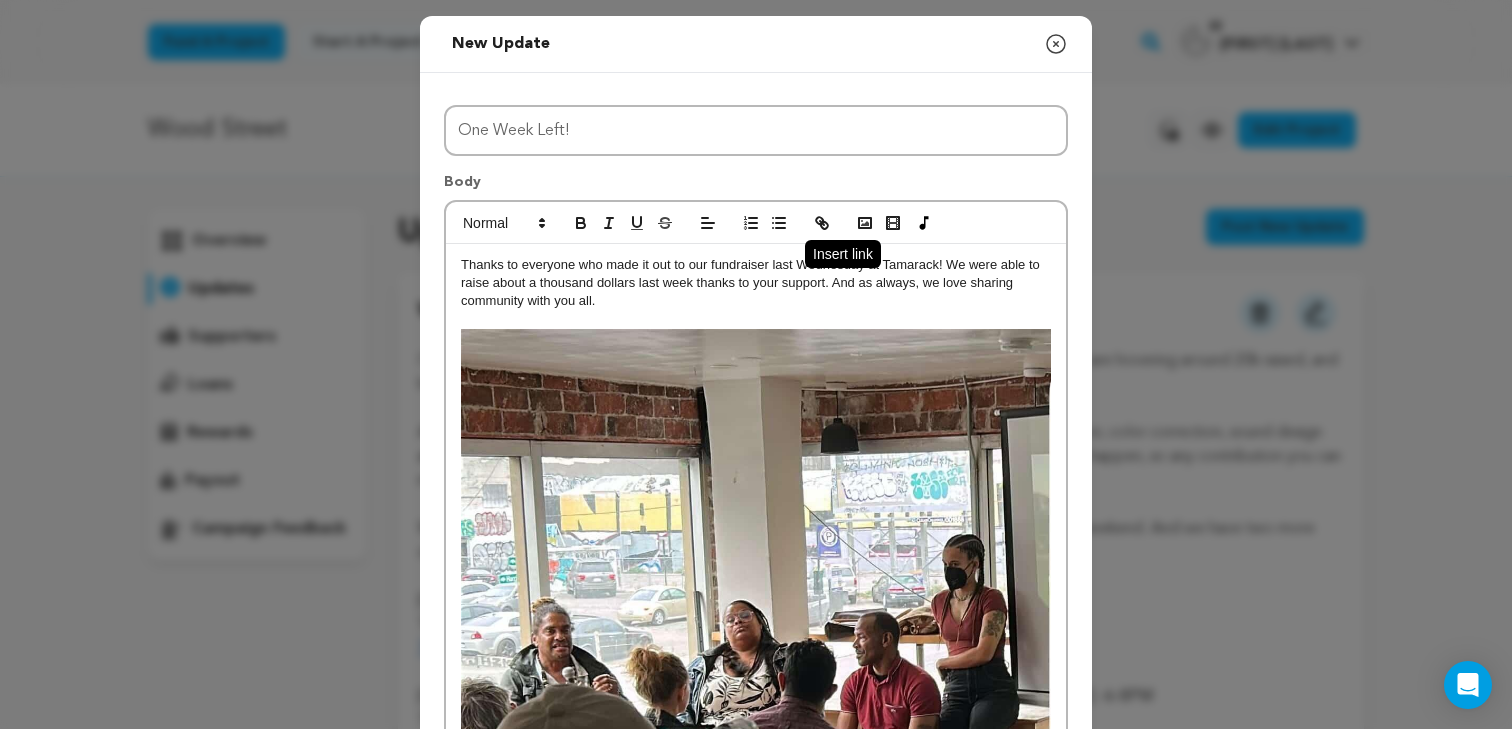 click 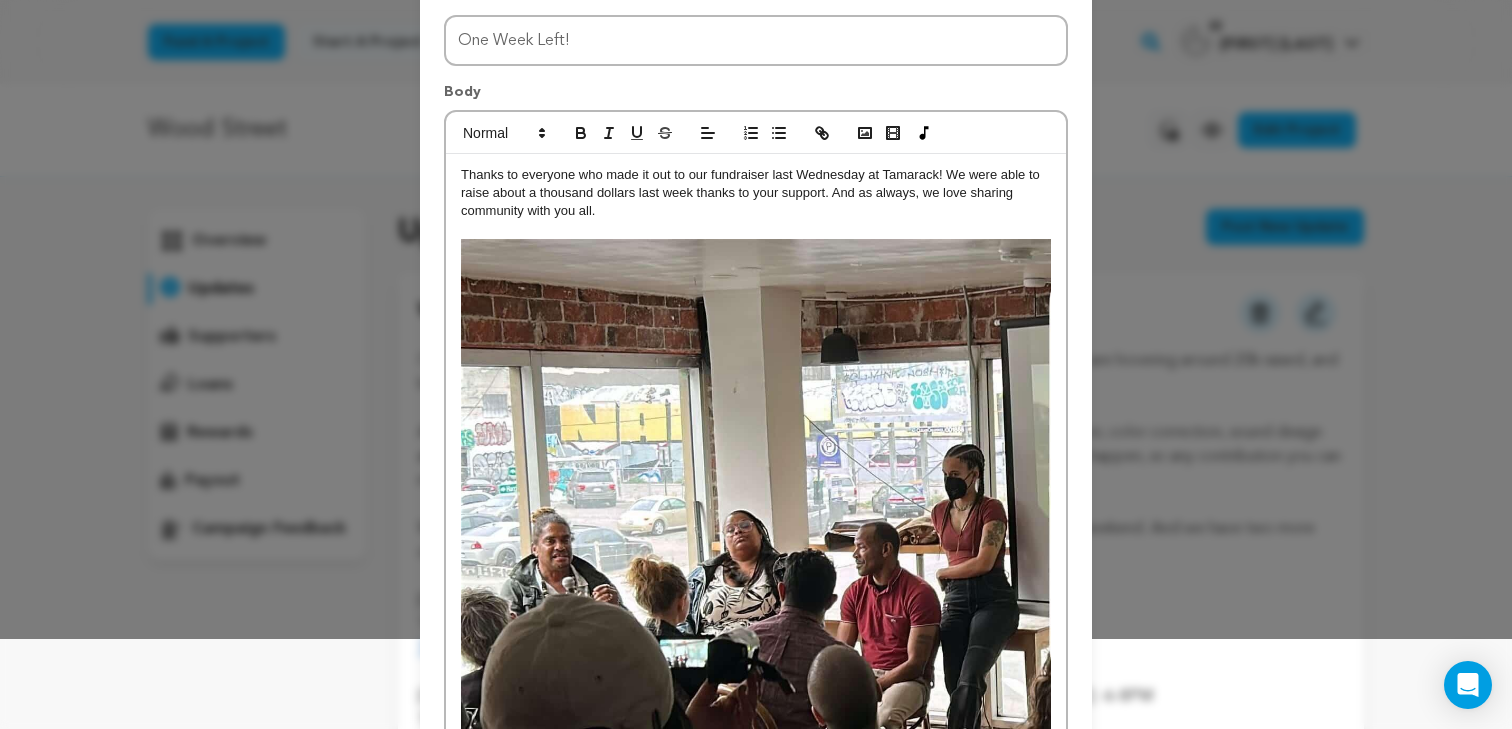 scroll, scrollTop: 477, scrollLeft: 0, axis: vertical 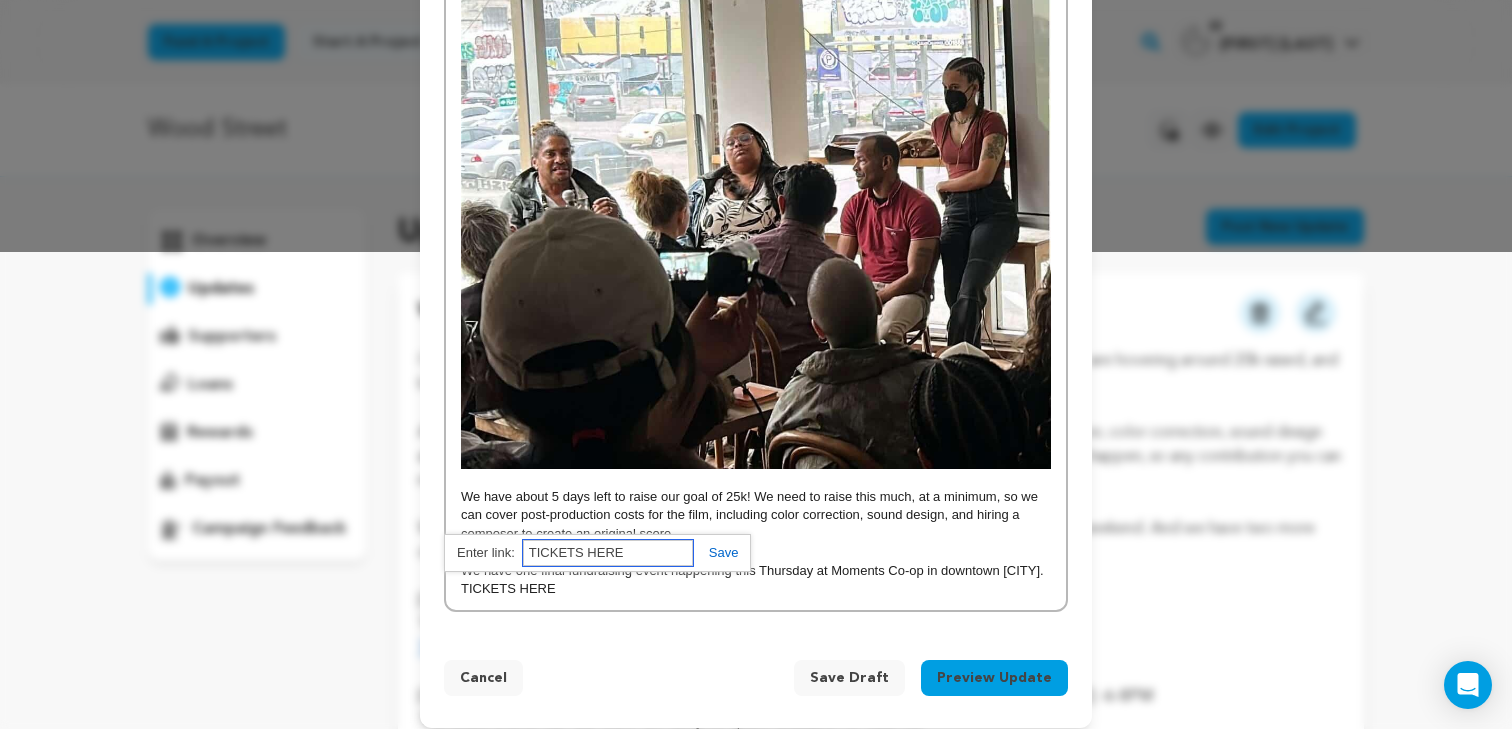 paste on "https://www.eventbrite.com/e/wood-street-documentary-work-in-progress-screening-panel-discussion-tickets-1508238535059?aff=oddtdtcreator" 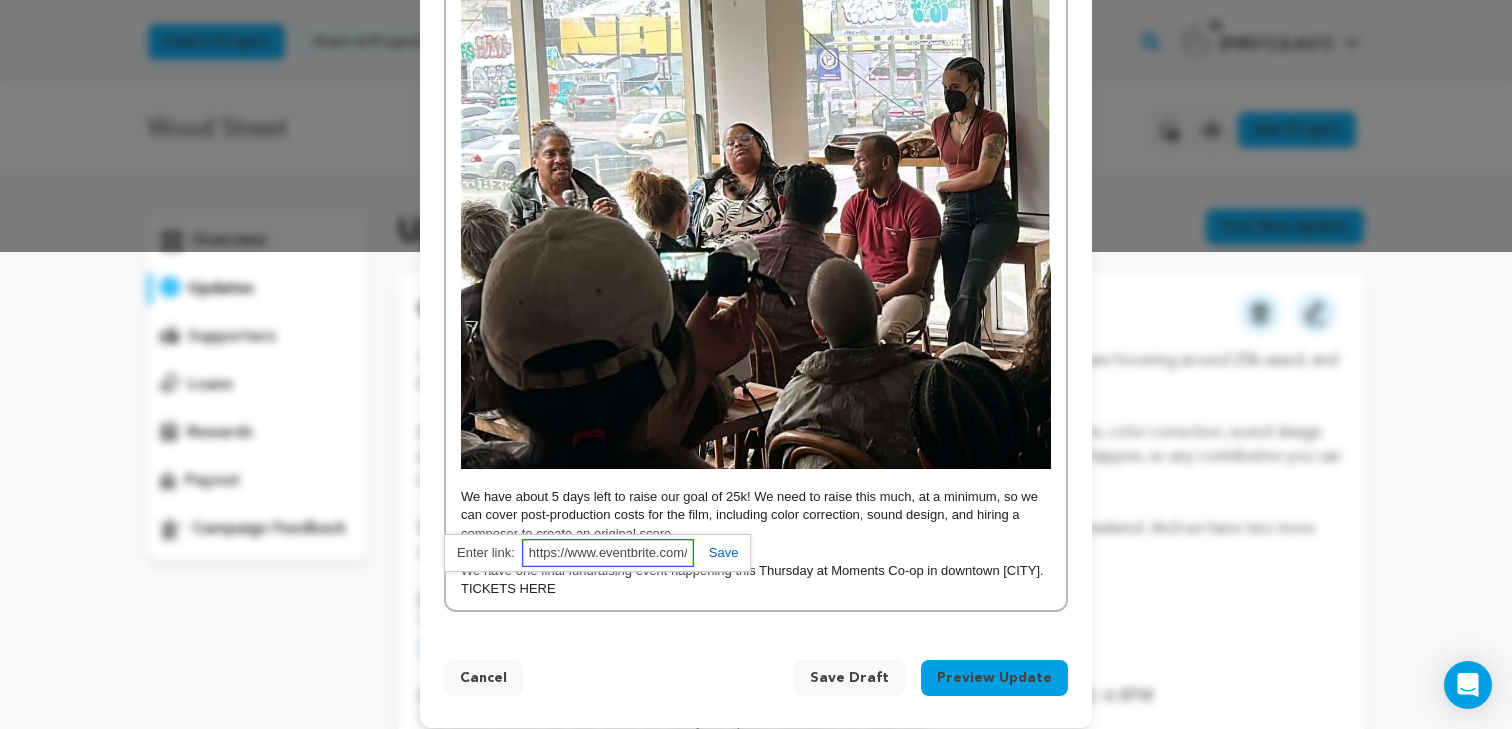 scroll, scrollTop: 0, scrollLeft: 667, axis: horizontal 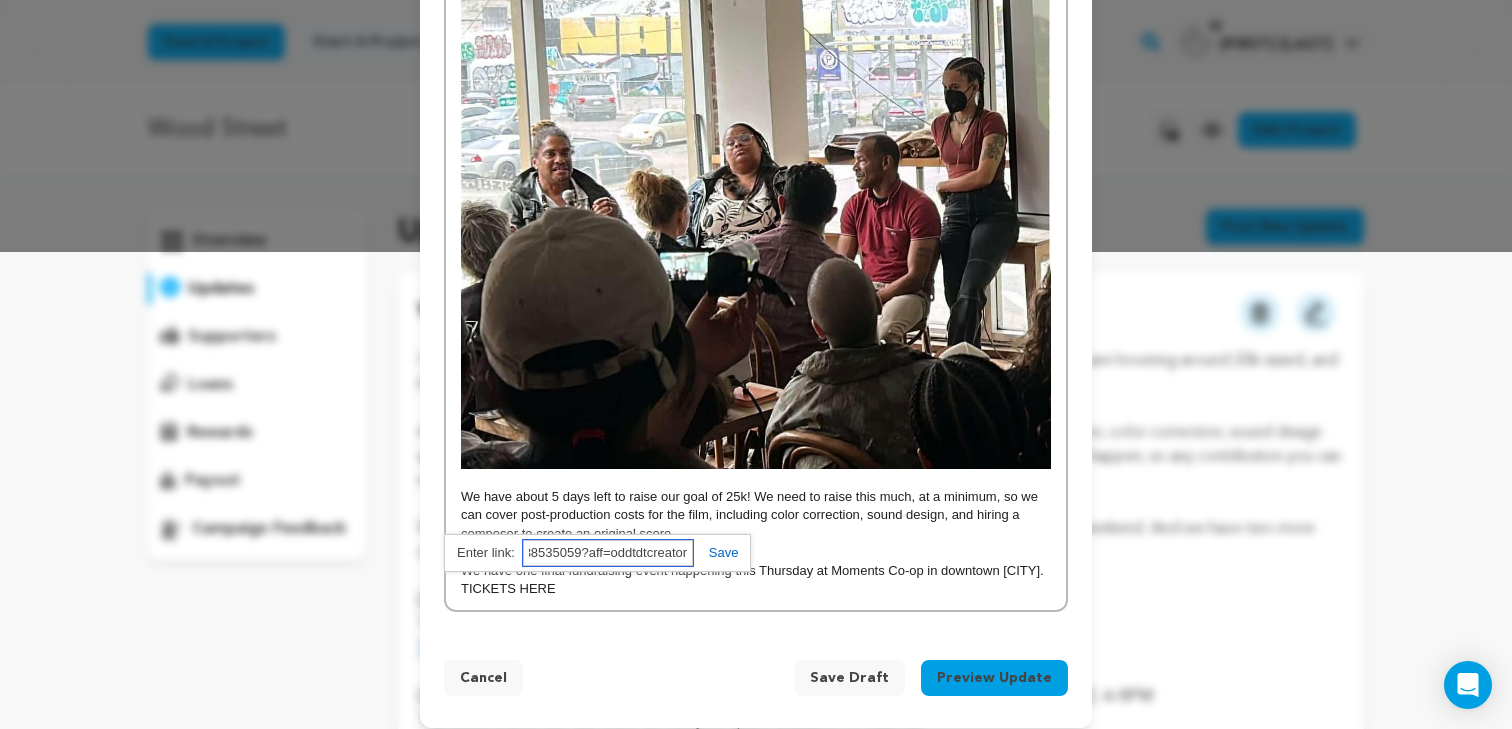 type on "https://www.eventbrite.com/e/wood-street-documentary-work-in-progress-screening-panel-discussion-tickets-1508238535059?aff=oddtdtcreator" 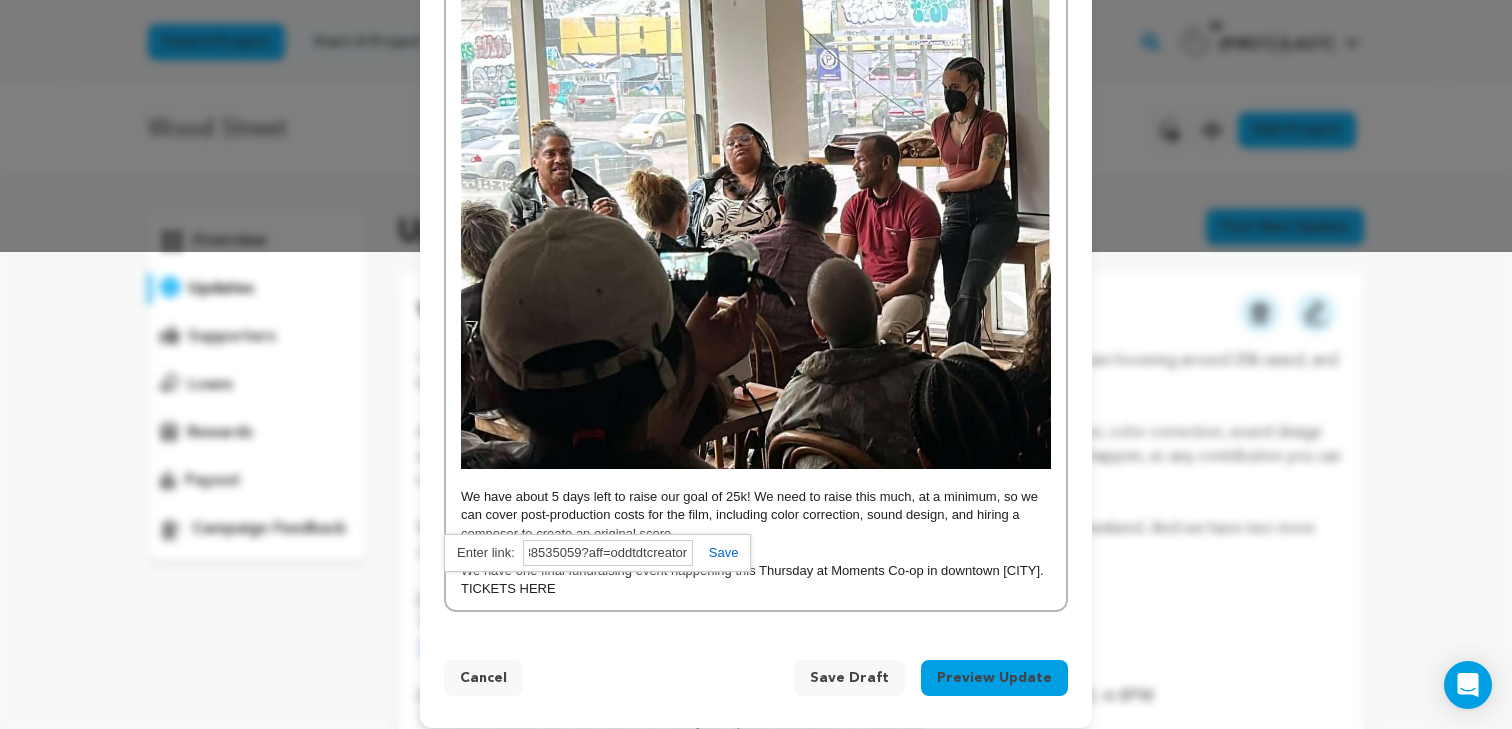 click at bounding box center (716, 552) 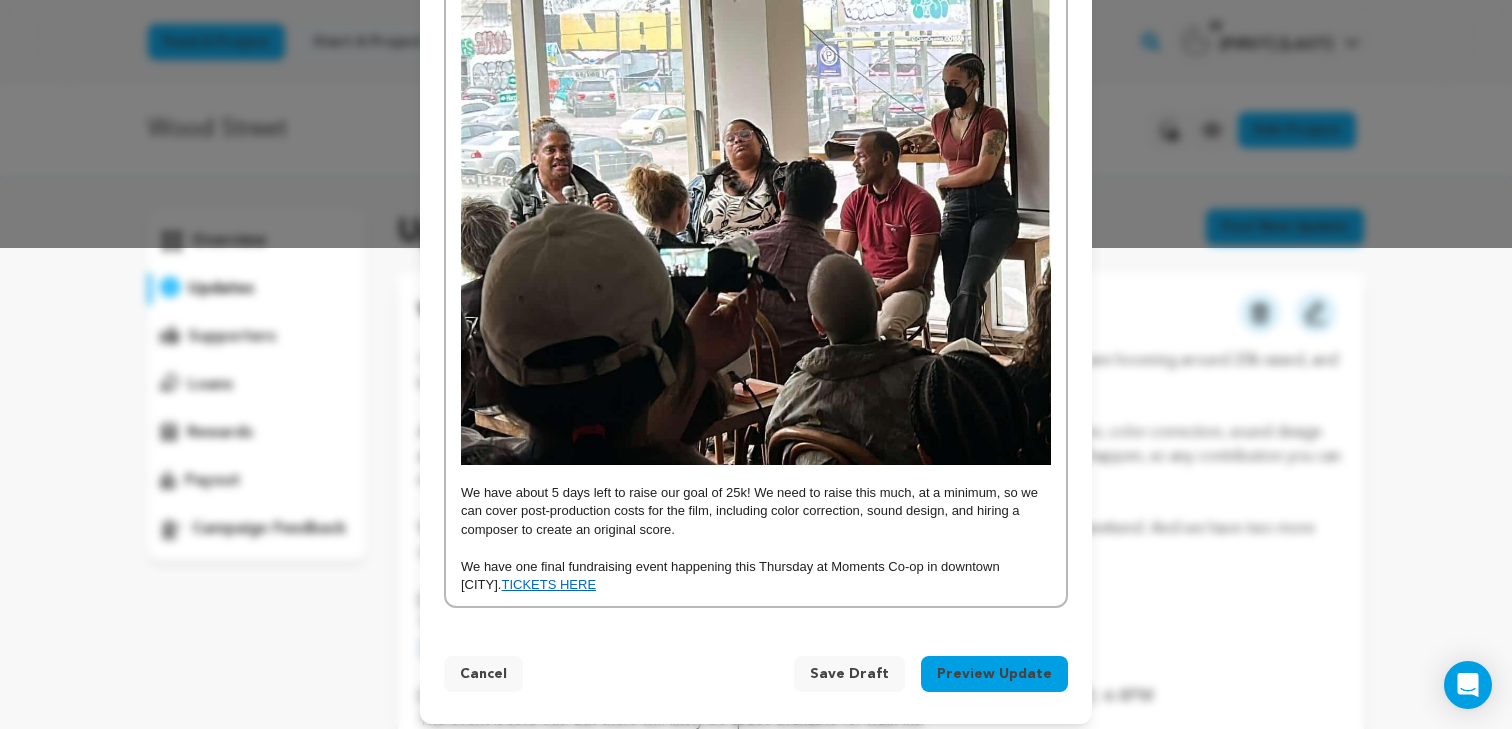 scroll, scrollTop: 493, scrollLeft: 0, axis: vertical 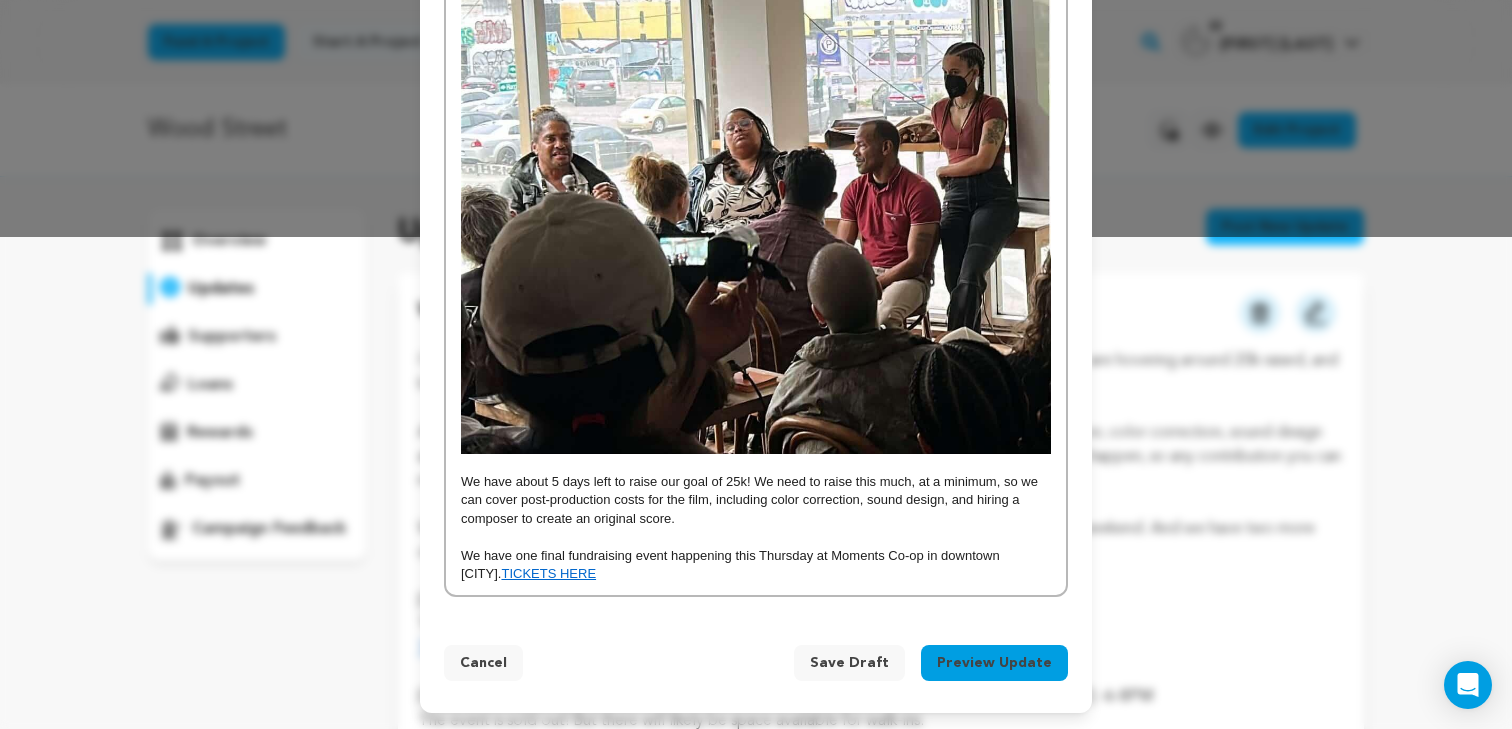 click on "We have one final fundraising event happening this Thursday at Moments Co-op in downtown [CITY]. TICKETS HERE" at bounding box center [756, 565] 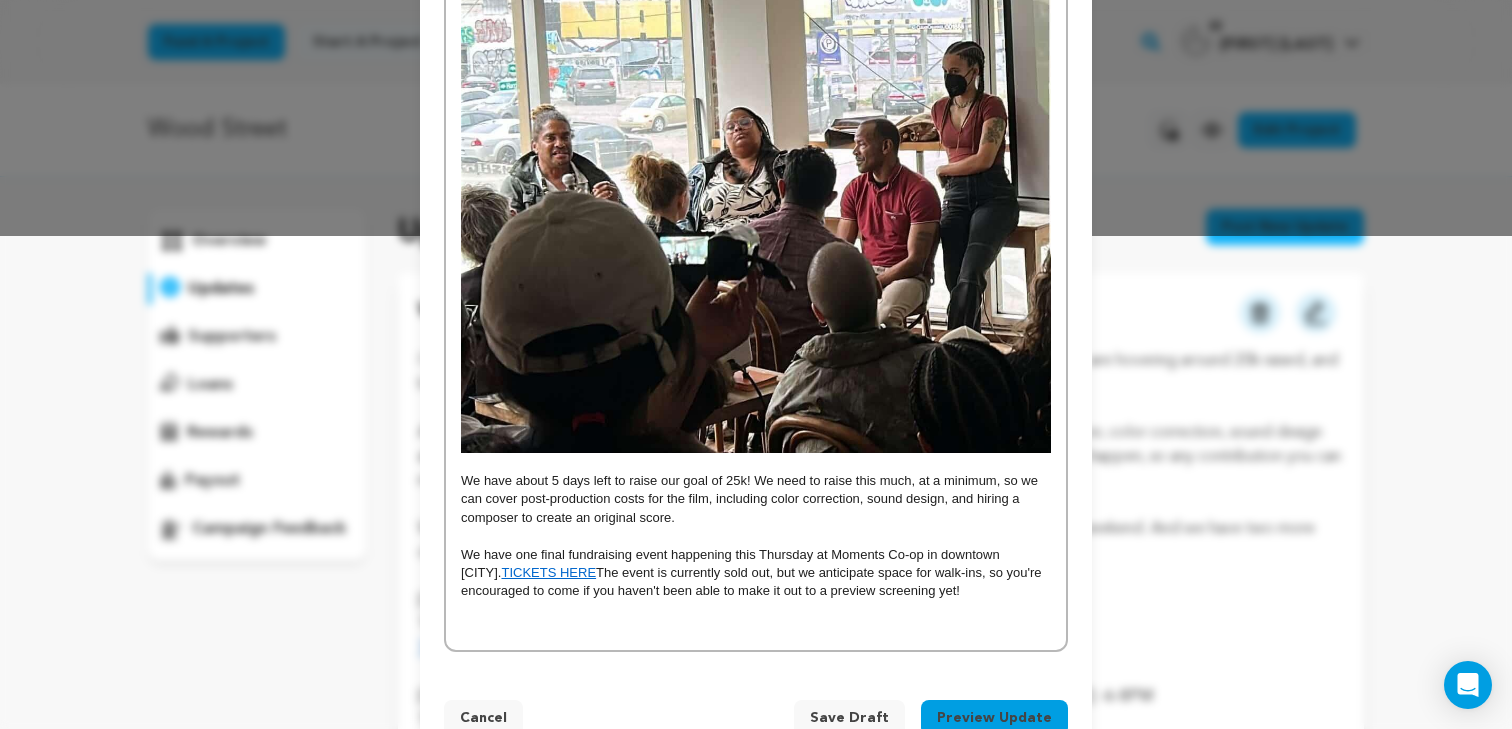 click on "We have about 5 days left to raise our goal of 25k! We need to raise this much, at a minimum, so we can cover post-production costs for the film, including color correction, sound design, and hiring a composer to create an original score." at bounding box center [756, 499] 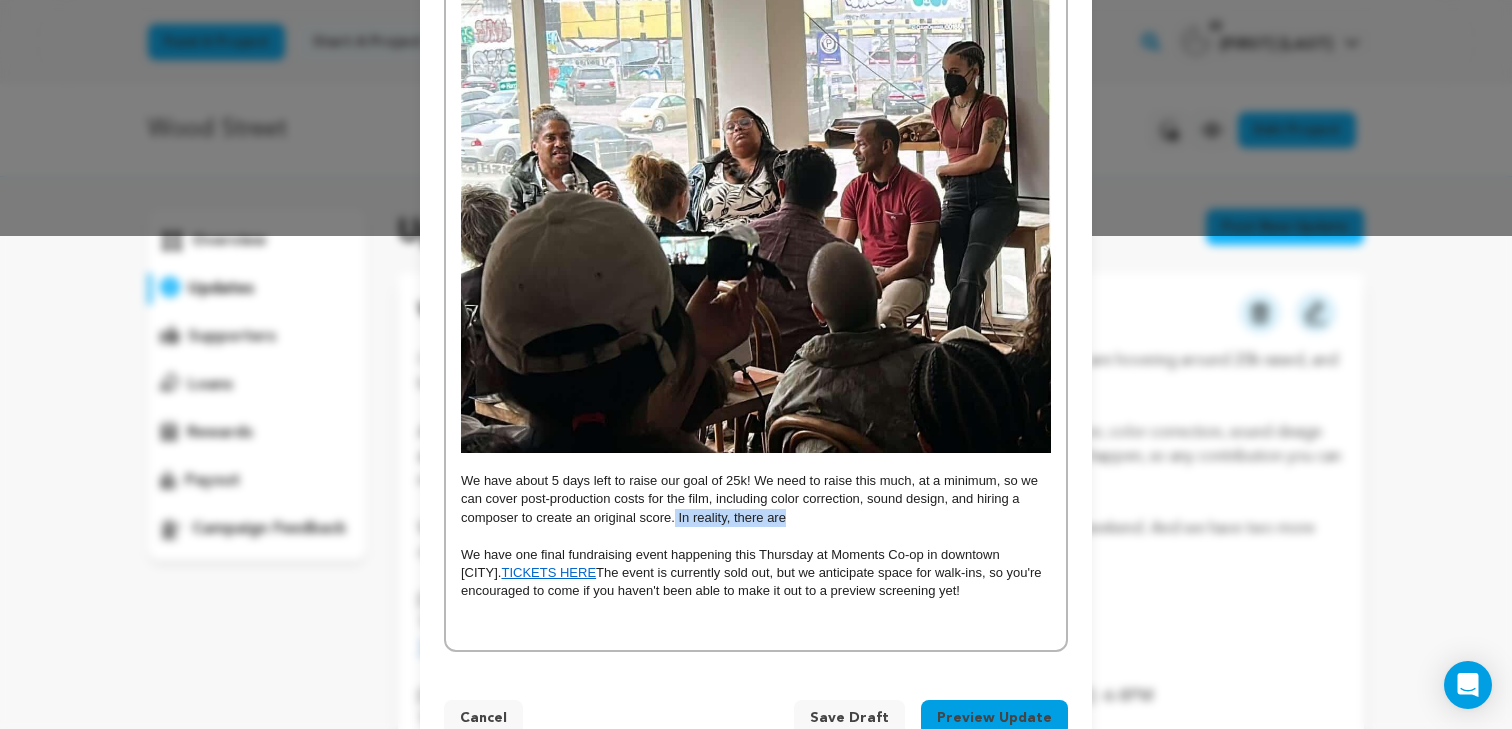 drag, startPoint x: 810, startPoint y: 523, endPoint x: 676, endPoint y: 523, distance: 134 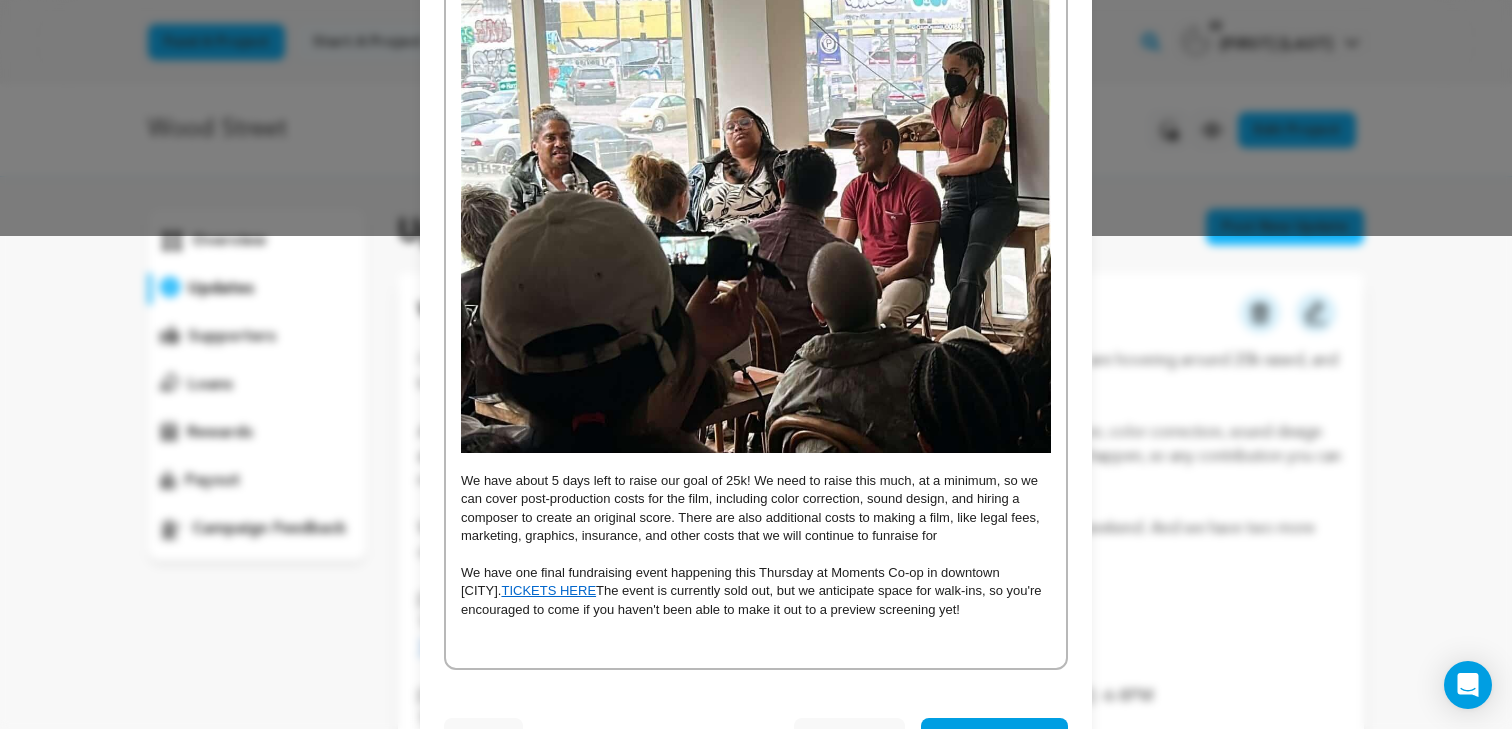 click on "We have about 5 days left to raise our goal of 25k! We need to raise this much, at a minimum, so we can cover post-production costs for the film, including color correction, sound design, and hiring a composer to create an original score. There are also additional costs to making a film, like legal fees, marketing, graphics, insurance, and other costs that we will continue to funraise for" at bounding box center [756, 509] 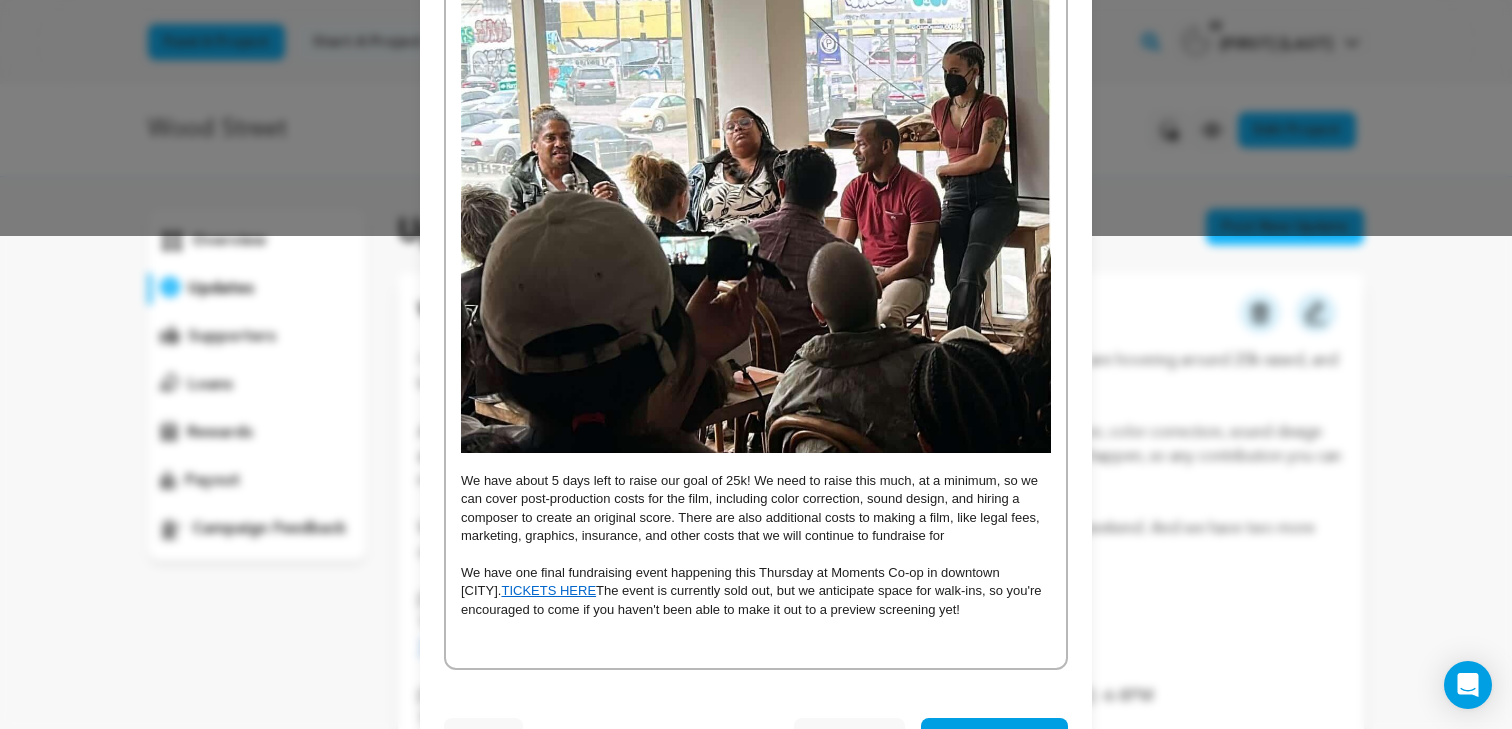 click on "We have about 5 days left to raise our goal of 25k! We need to raise this much, at a minimum, so we can cover post-production costs for the film, including color correction, sound design, and hiring a composer to create an original score. There are also additional costs to making a film, like legal fees, marketing, graphics, insurance, and other costs that we will continue to fundraise for" at bounding box center [756, 509] 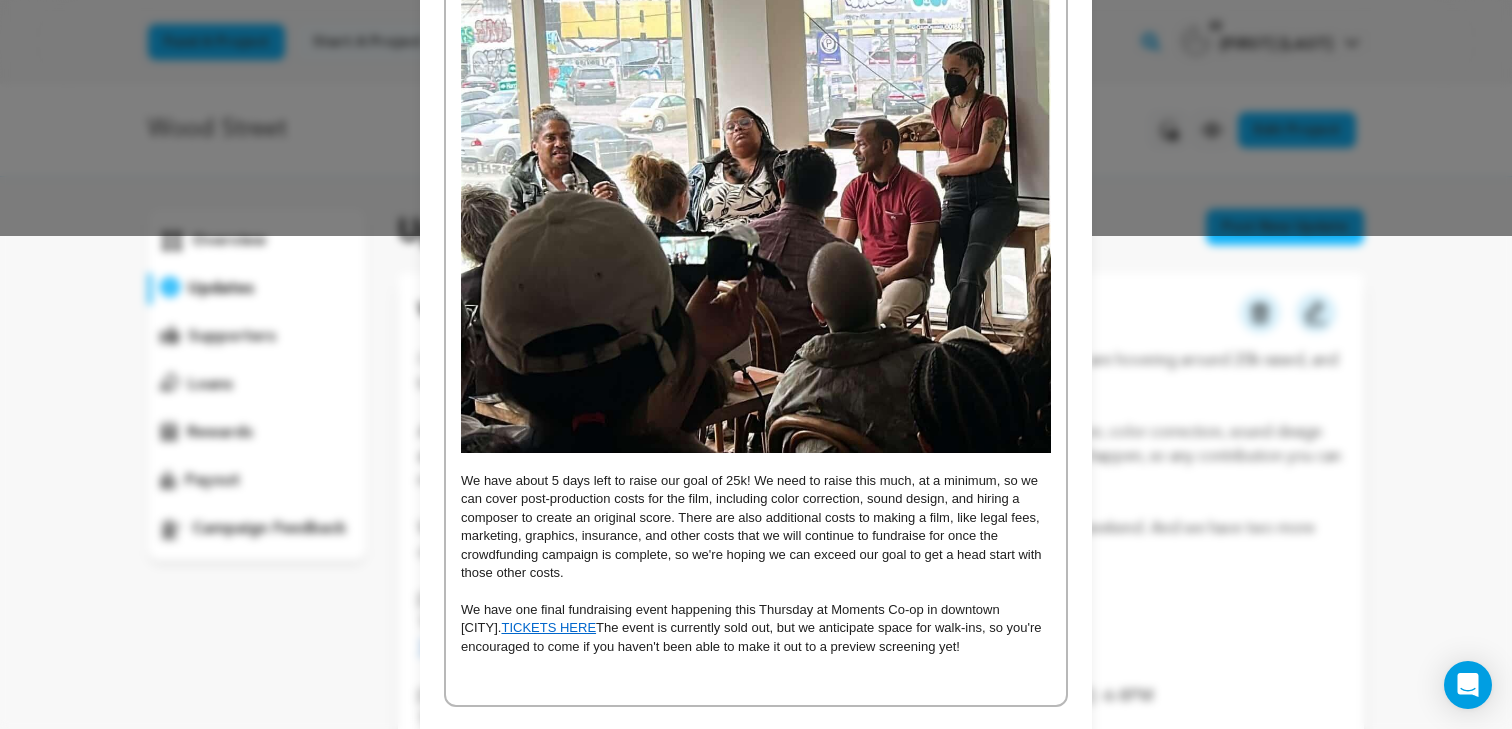 scroll, scrollTop: 546, scrollLeft: 0, axis: vertical 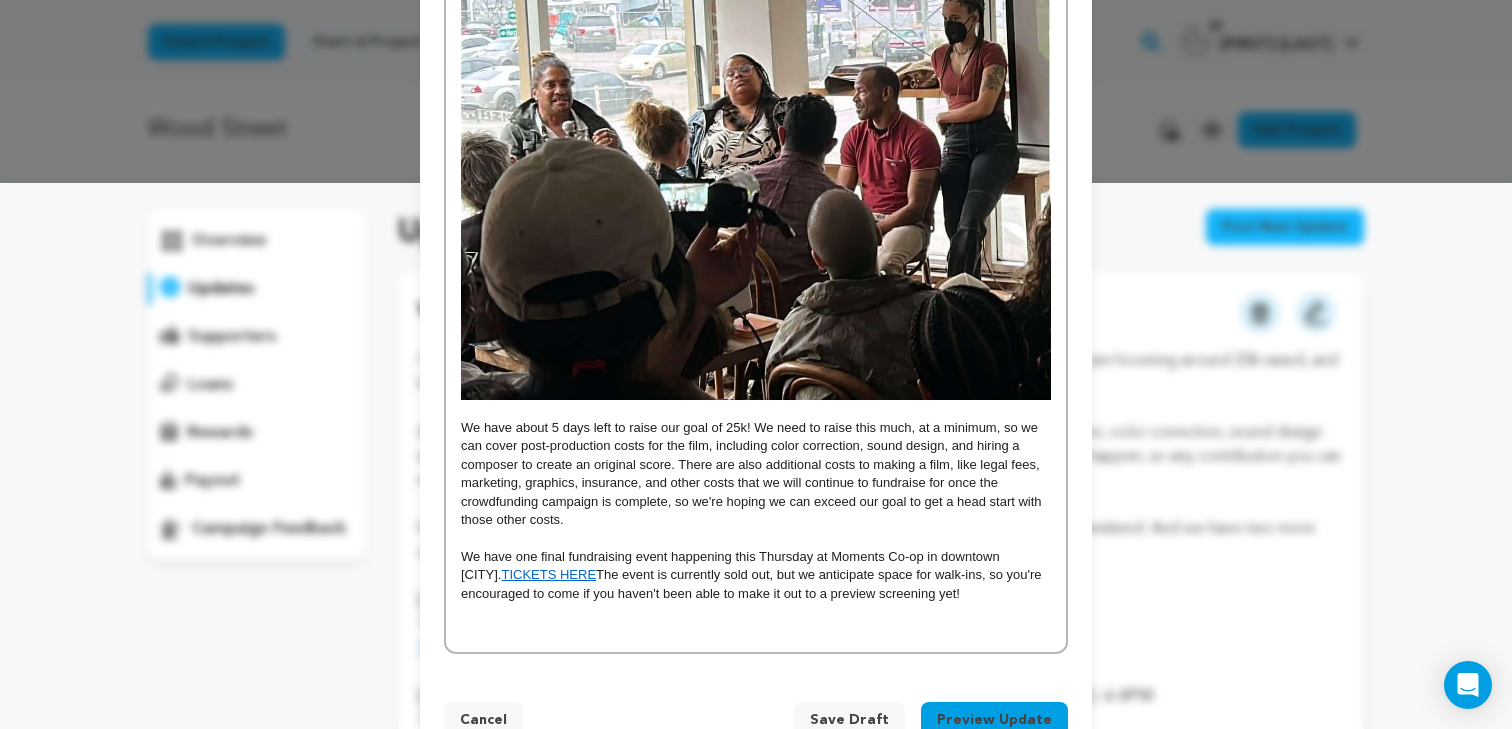click at bounding box center (756, 631) 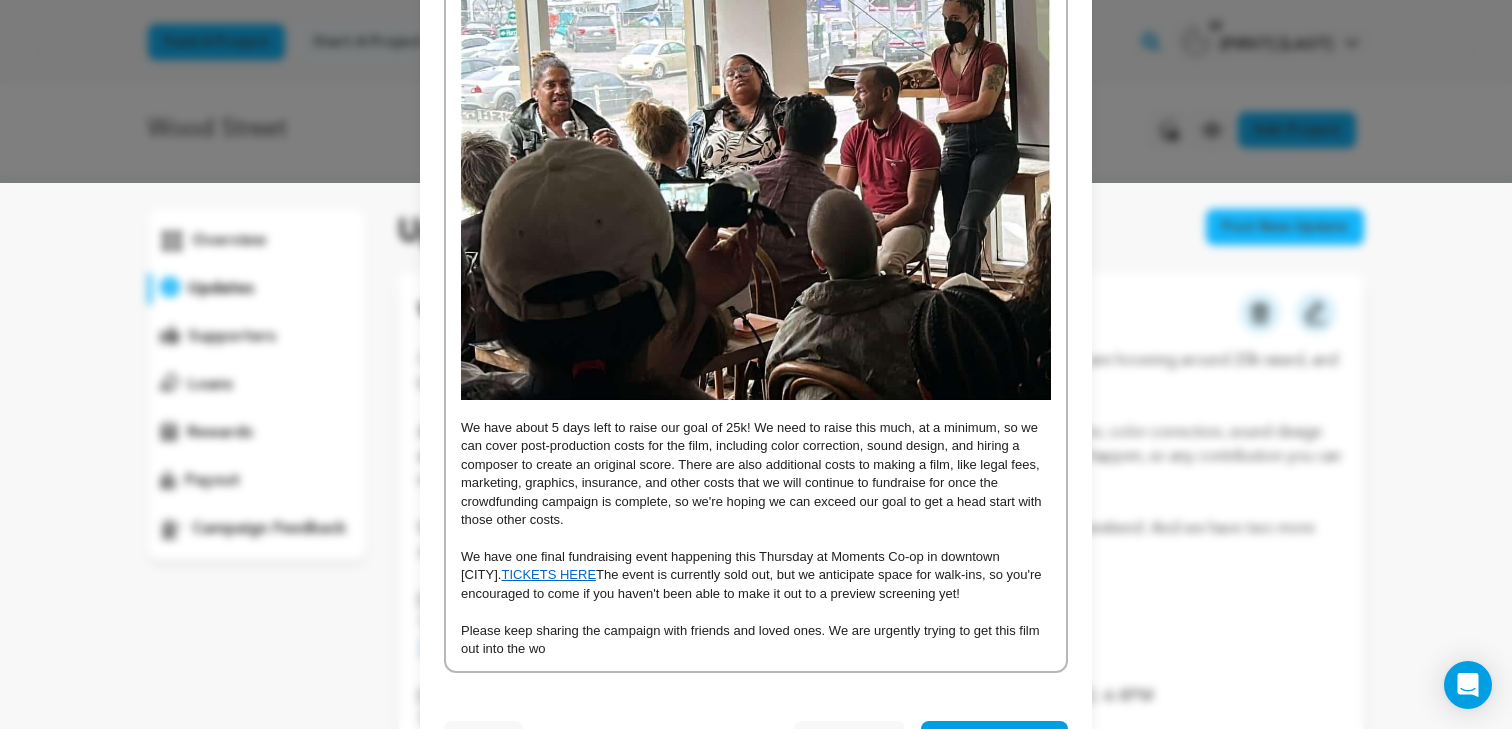 click on "Please keep sharing the campaign with friends and loved ones. We are urgently trying to get this film out into the wo" at bounding box center (756, 640) 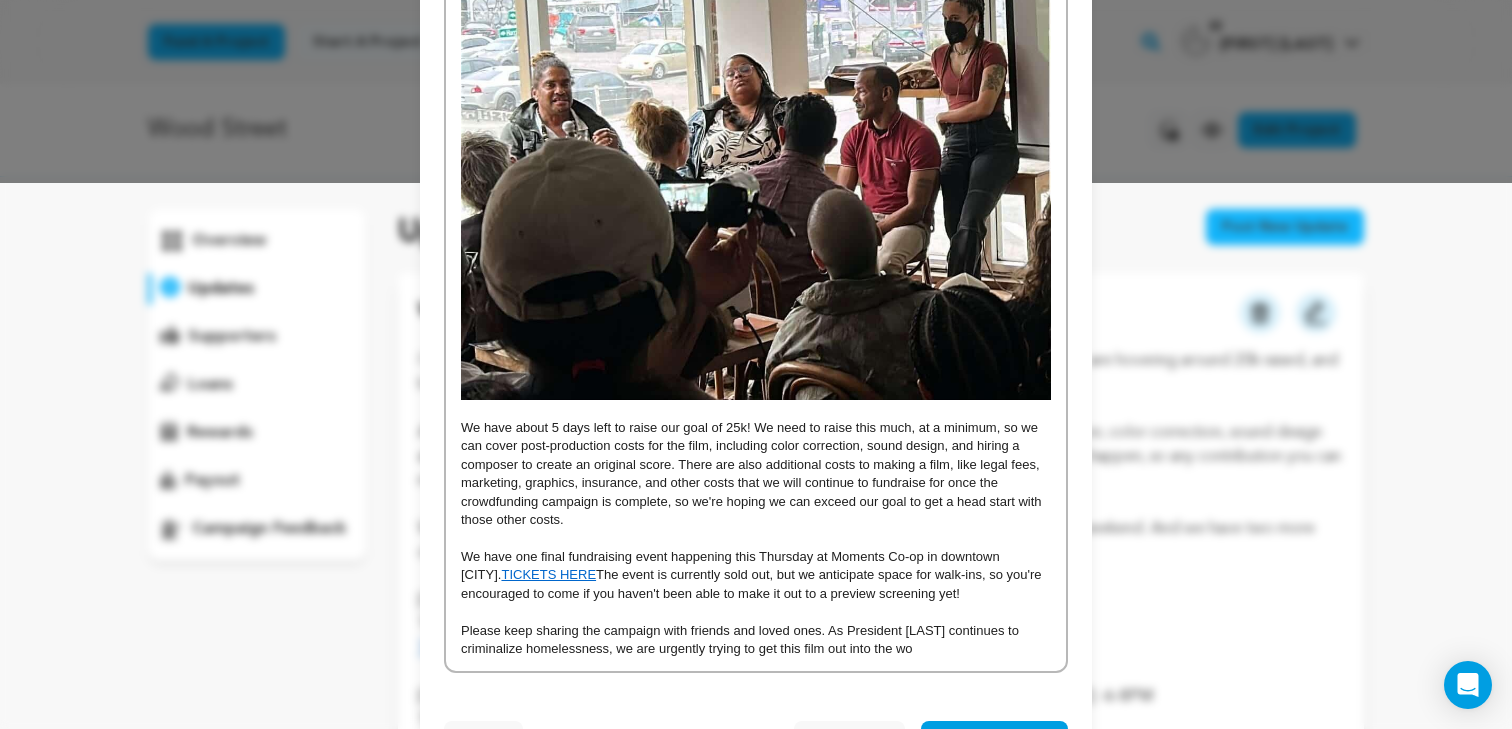 click on "Please keep sharing the campaign with friends and loved ones. As President [LAST] continues to criminalize homelessness, we are urgently trying to get this film out into the wo" at bounding box center (756, 640) 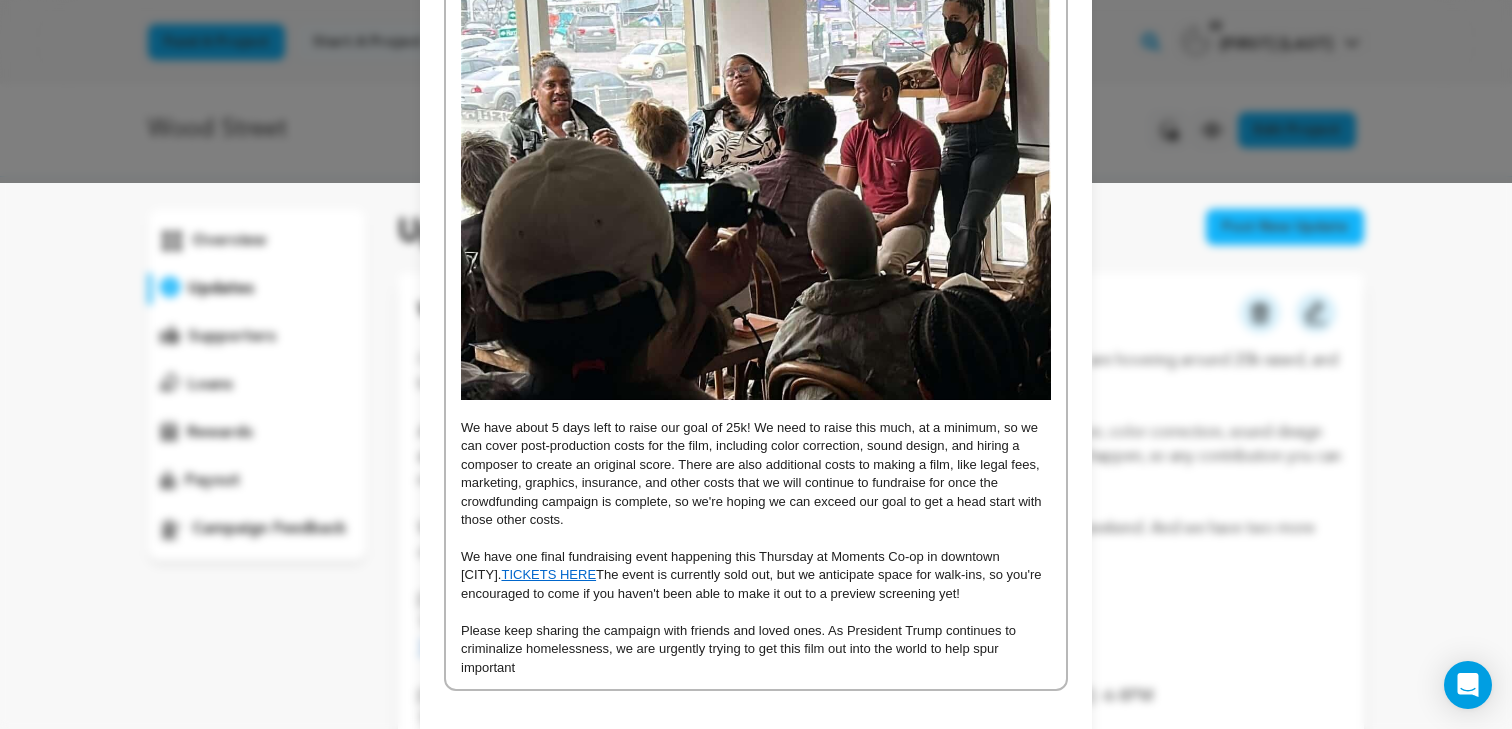 click on "Please keep sharing the campaign with friends and loved ones. As President Trump continues to criminalize homelessness, we are urgently trying to get this film out into the world to help spur important" at bounding box center (756, 649) 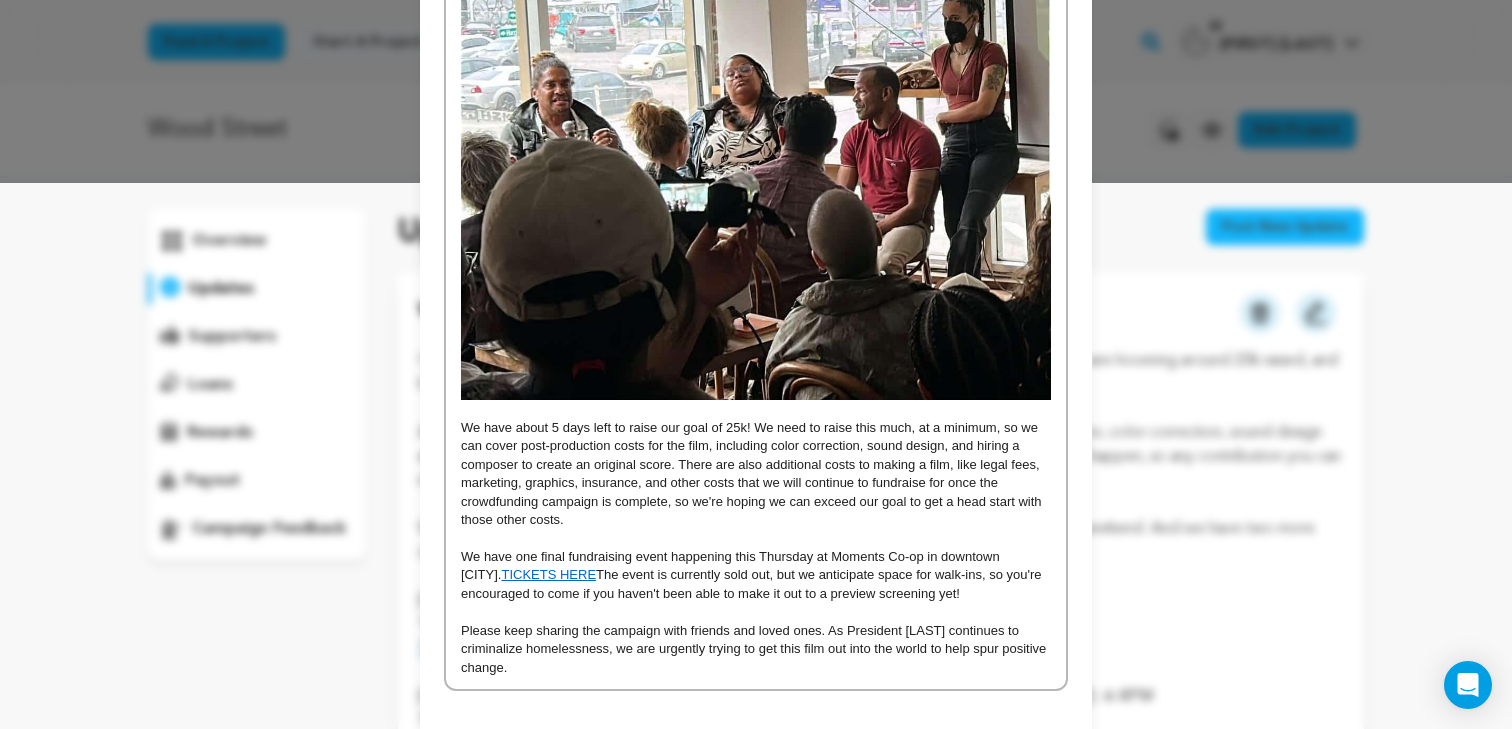 click on "Please keep sharing the campaign with friends and loved ones. As President [LAST] continues to criminalize homelessness, we are urgently trying to get this film out into the world to help spur positive change." at bounding box center (756, 649) 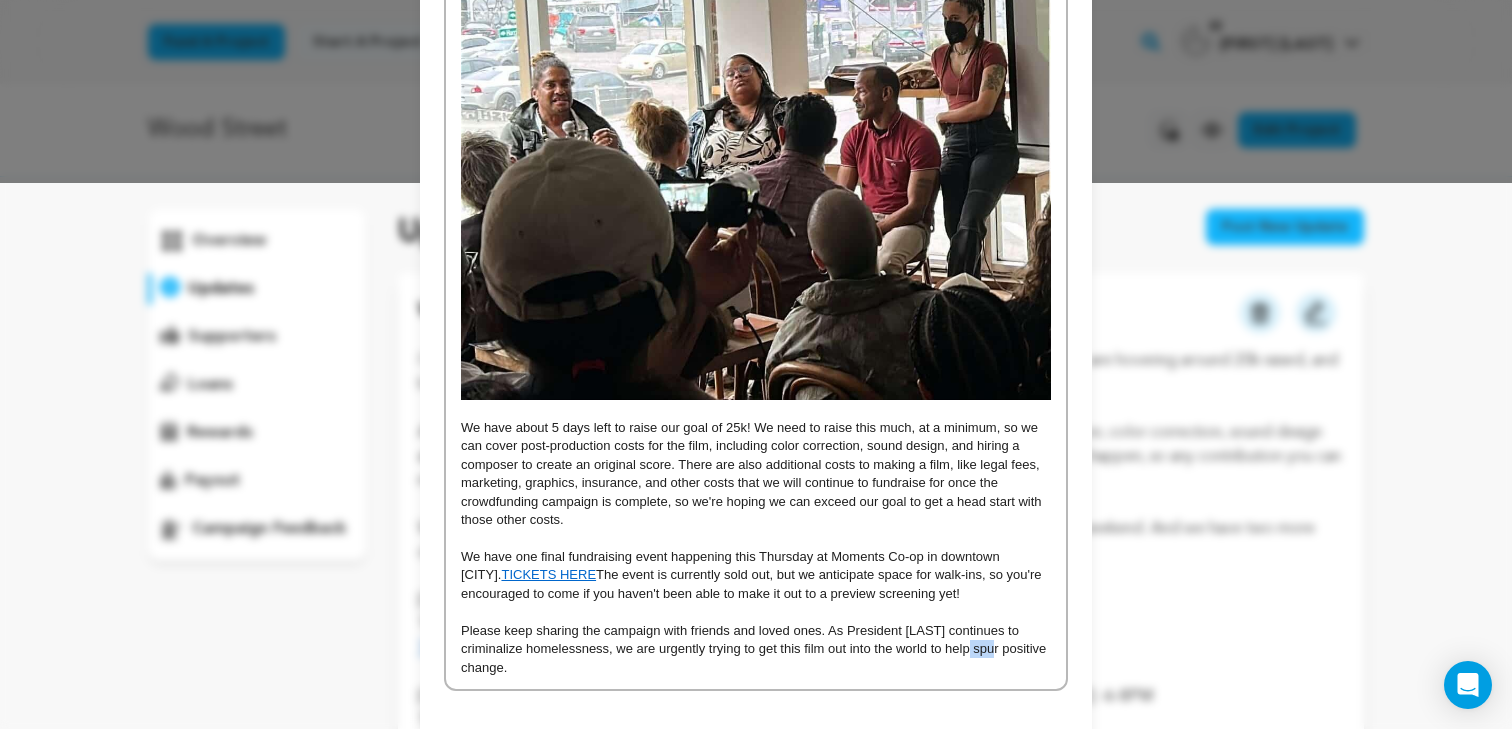 click on "Please keep sharing the campaign with friends and loved ones. As President [LAST] continues to criminalize homelessness, we are urgently trying to get this film out into the world to help spur positive change." at bounding box center [756, 649] 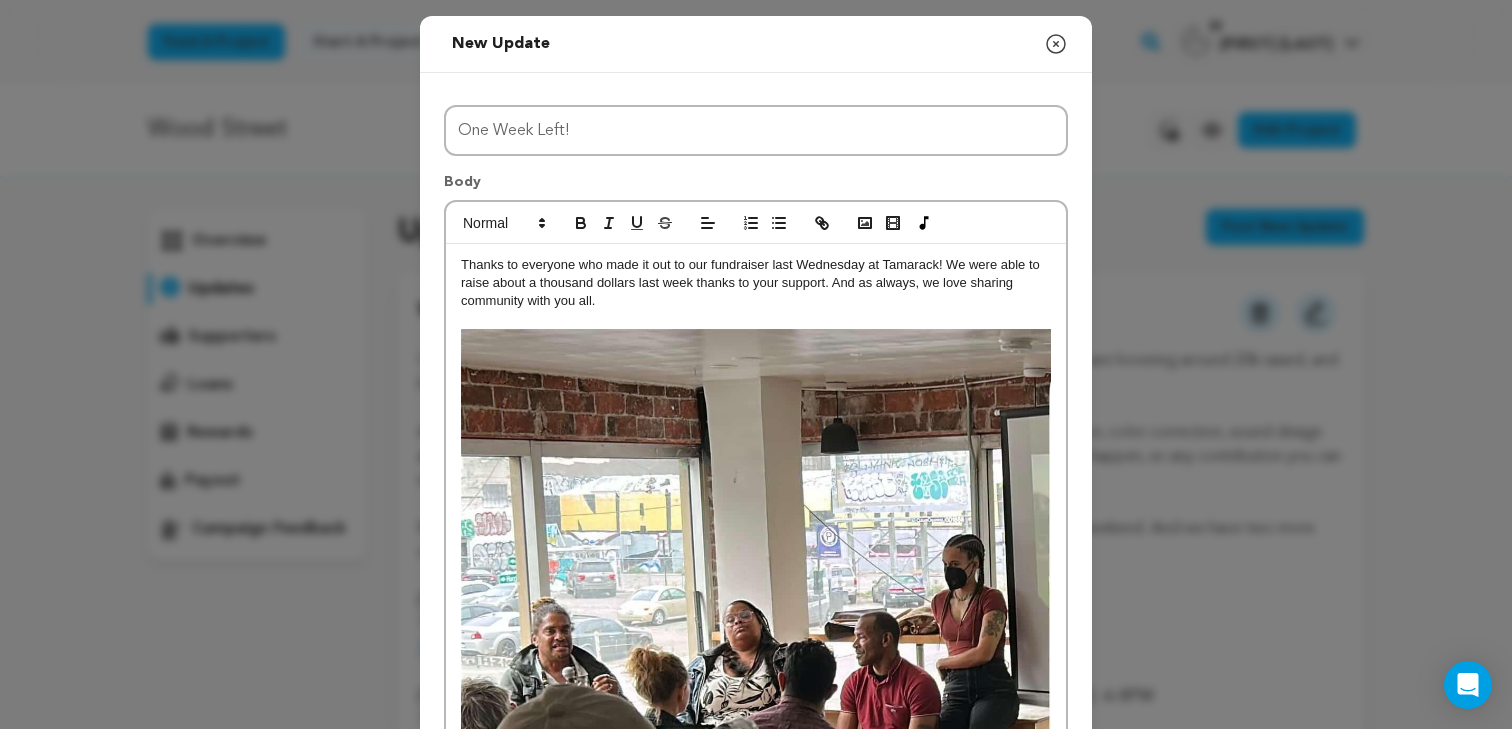 scroll, scrollTop: 640, scrollLeft: 0, axis: vertical 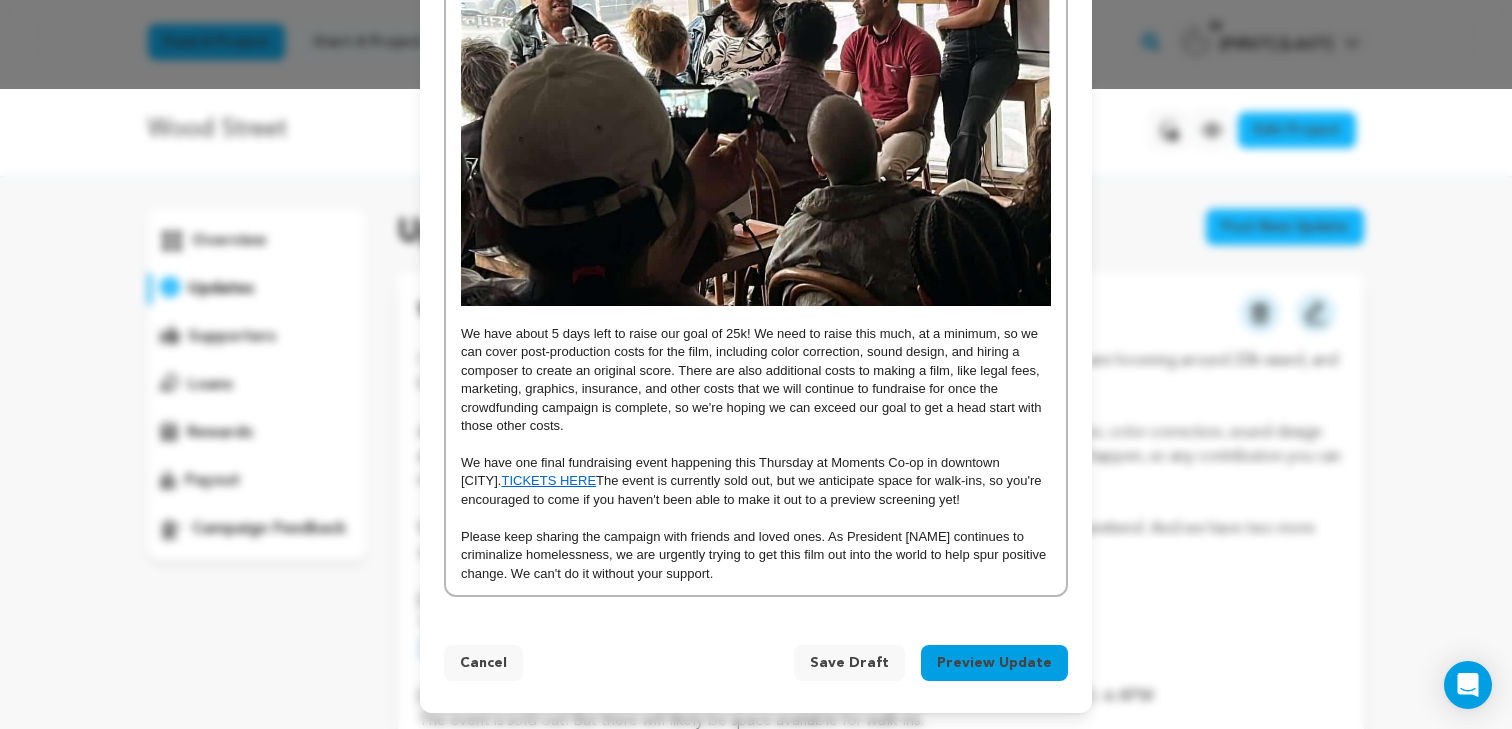 click on "Please keep sharing the campaign with friends and loved ones. As President [NAME] continues to criminalize homelessness, we are urgently trying to get this film out into the world to help spur positive change. We can't do it without your support." at bounding box center [756, 555] 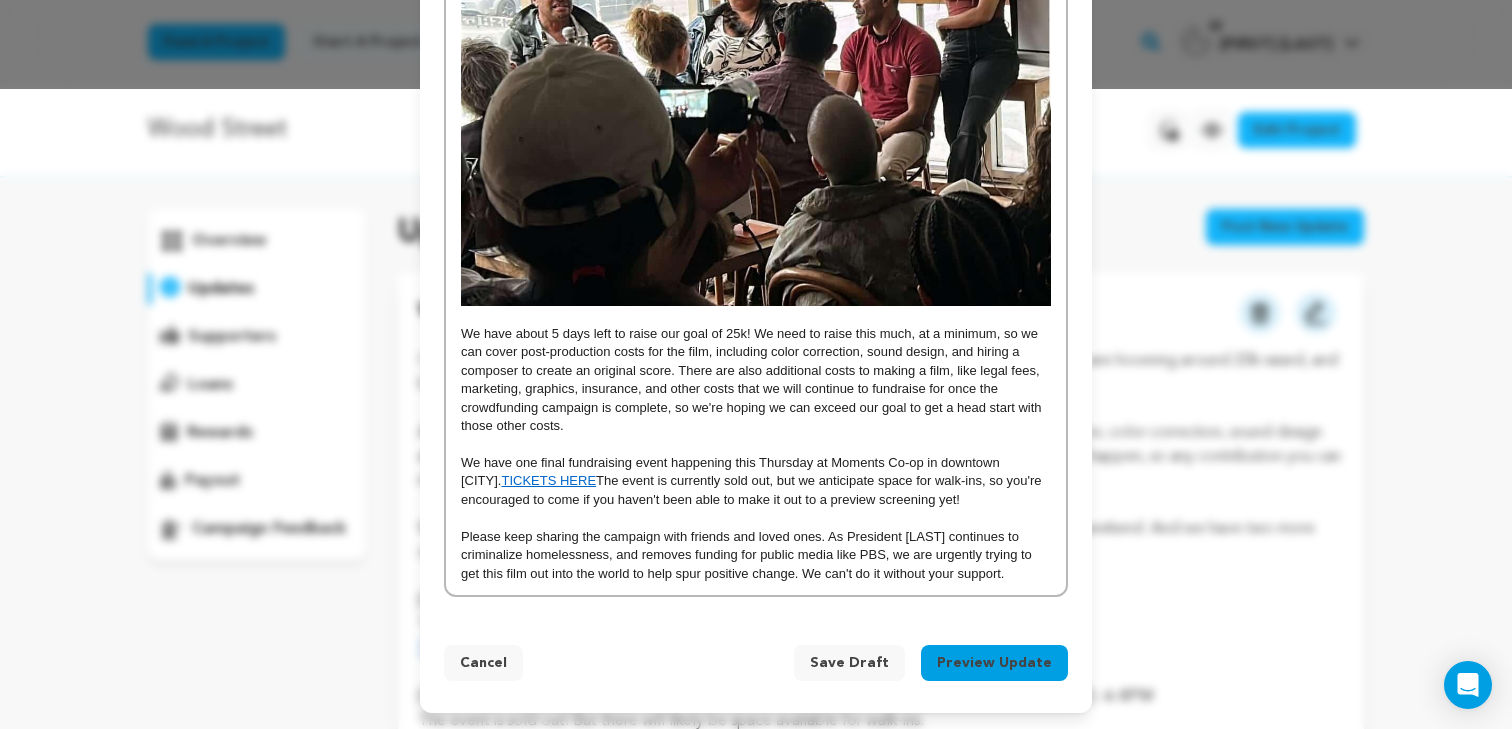 click on "Please keep sharing the campaign with friends and loved ones. As President [LAST] continues to criminalize homelessness, and removes funding for public media like PBS, we are urgently trying to get this film out into the world to help spur positive change. We can't do it without your support." at bounding box center (756, 555) 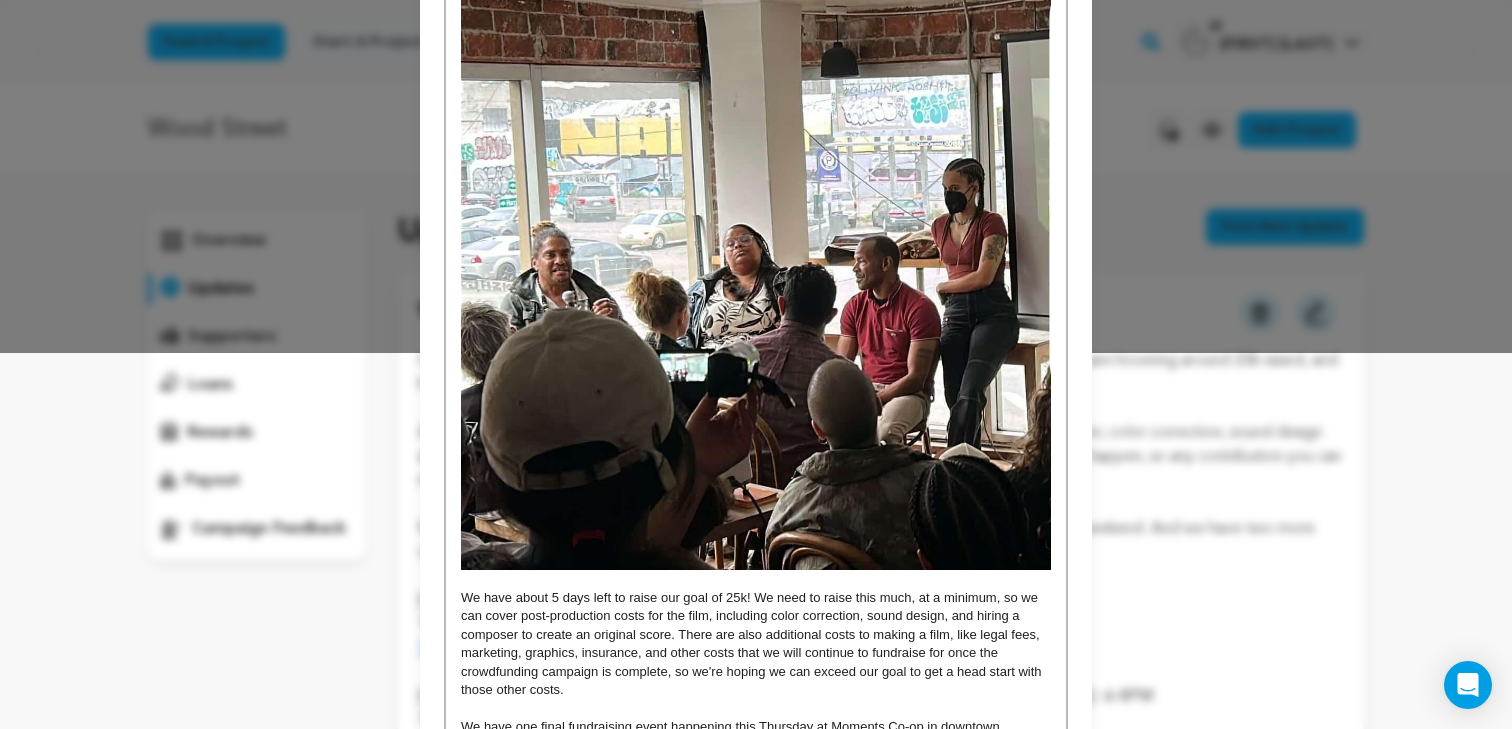 scroll, scrollTop: 640, scrollLeft: 0, axis: vertical 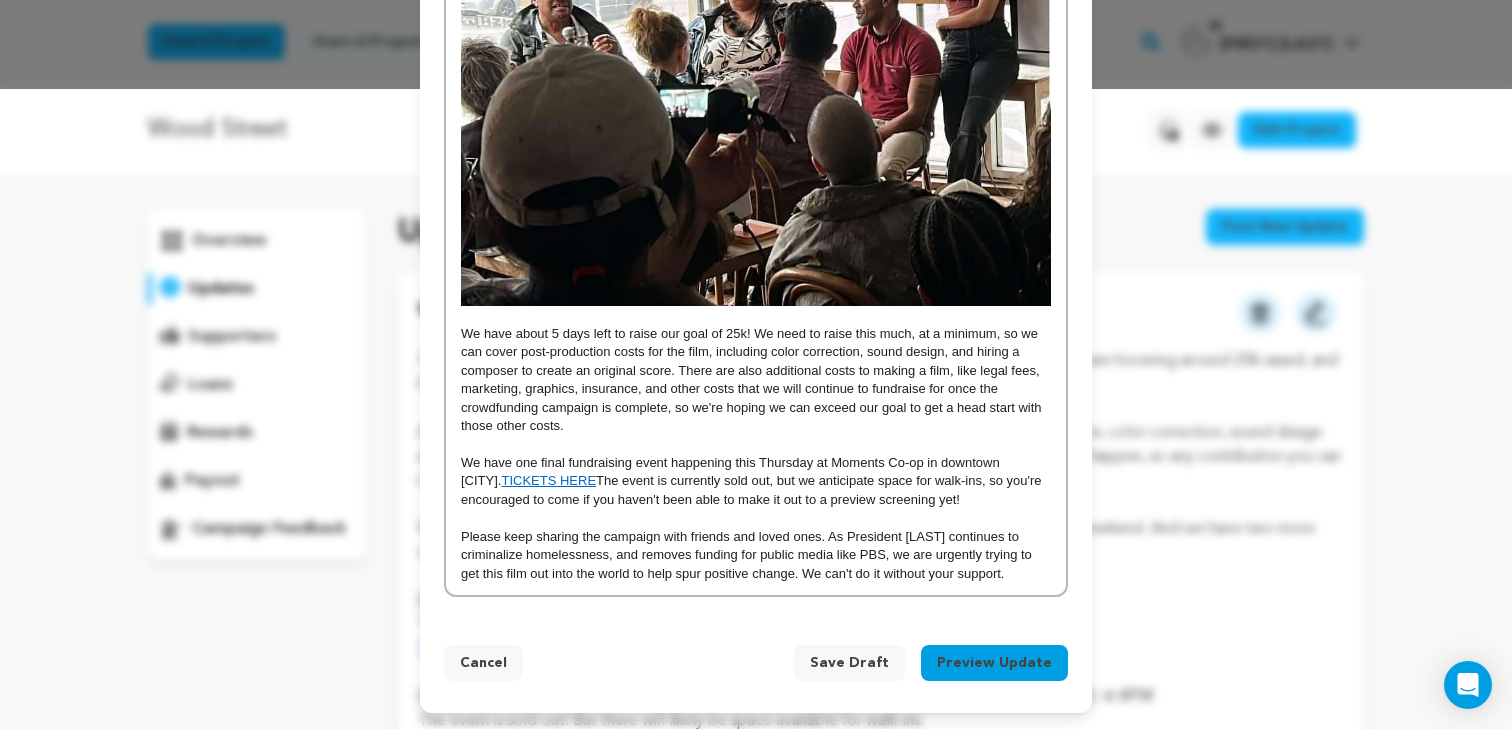 click on "Please keep sharing the campaign with friends and loved ones. As President [LAST] continues to criminalize homelessness, and removes funding for public media like PBS, we are urgently trying to get this film out into the world to help spur positive change. We can't do it without your support." at bounding box center (756, 555) 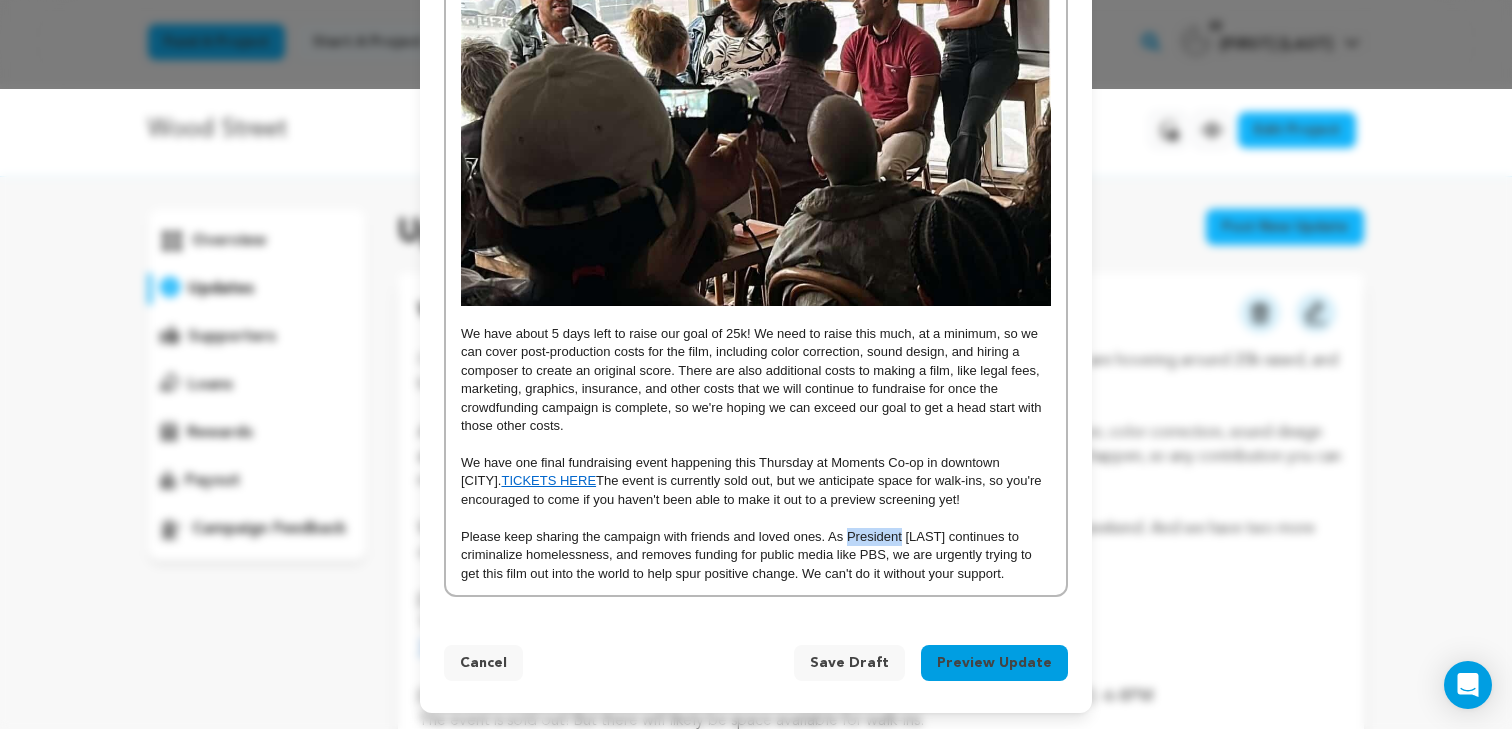 click on "Please keep sharing the campaign with friends and loved ones. As President [LAST] continues to criminalize homelessness, and removes funding for public media like PBS, we are urgently trying to get this film out into the world to help spur positive change. We can't do it without your support." at bounding box center (756, 555) 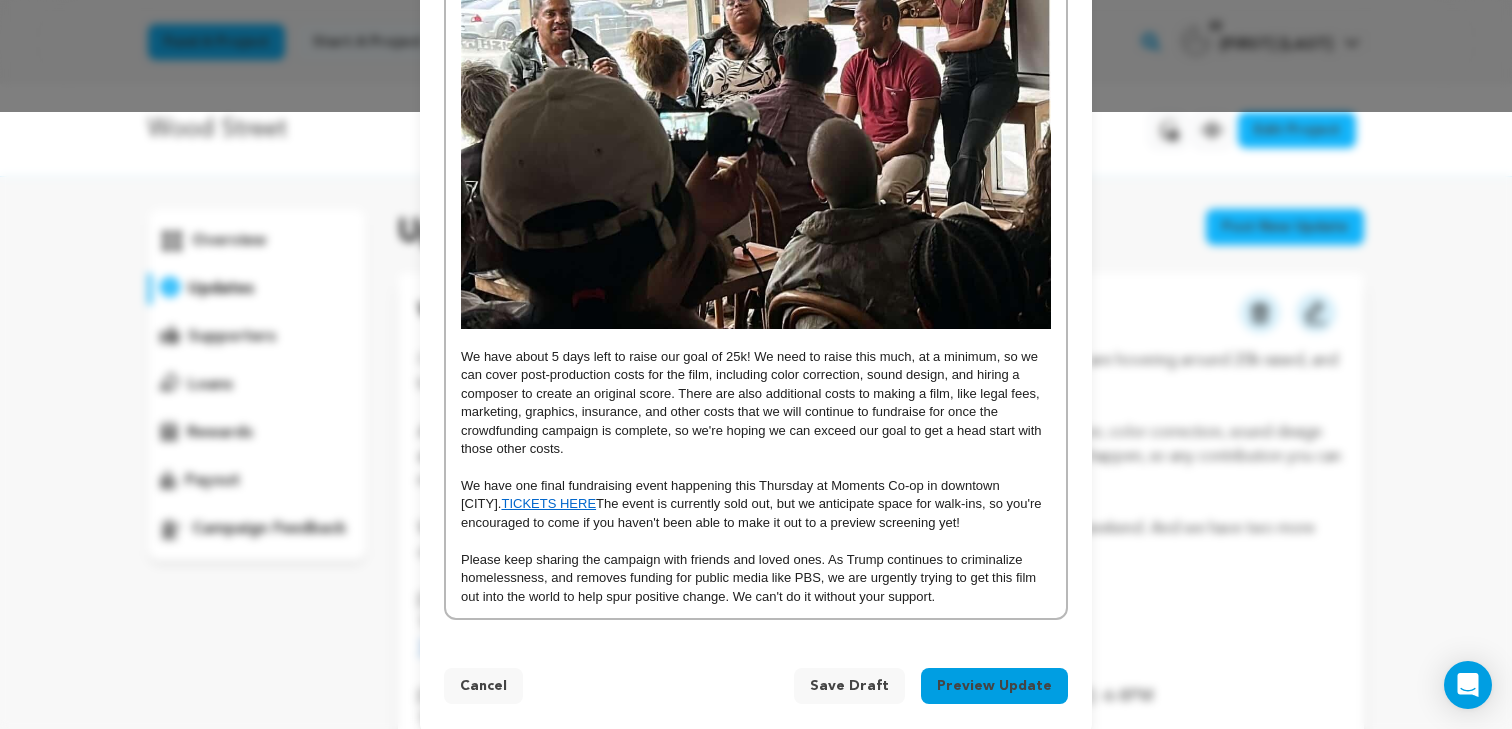 scroll, scrollTop: 621, scrollLeft: 0, axis: vertical 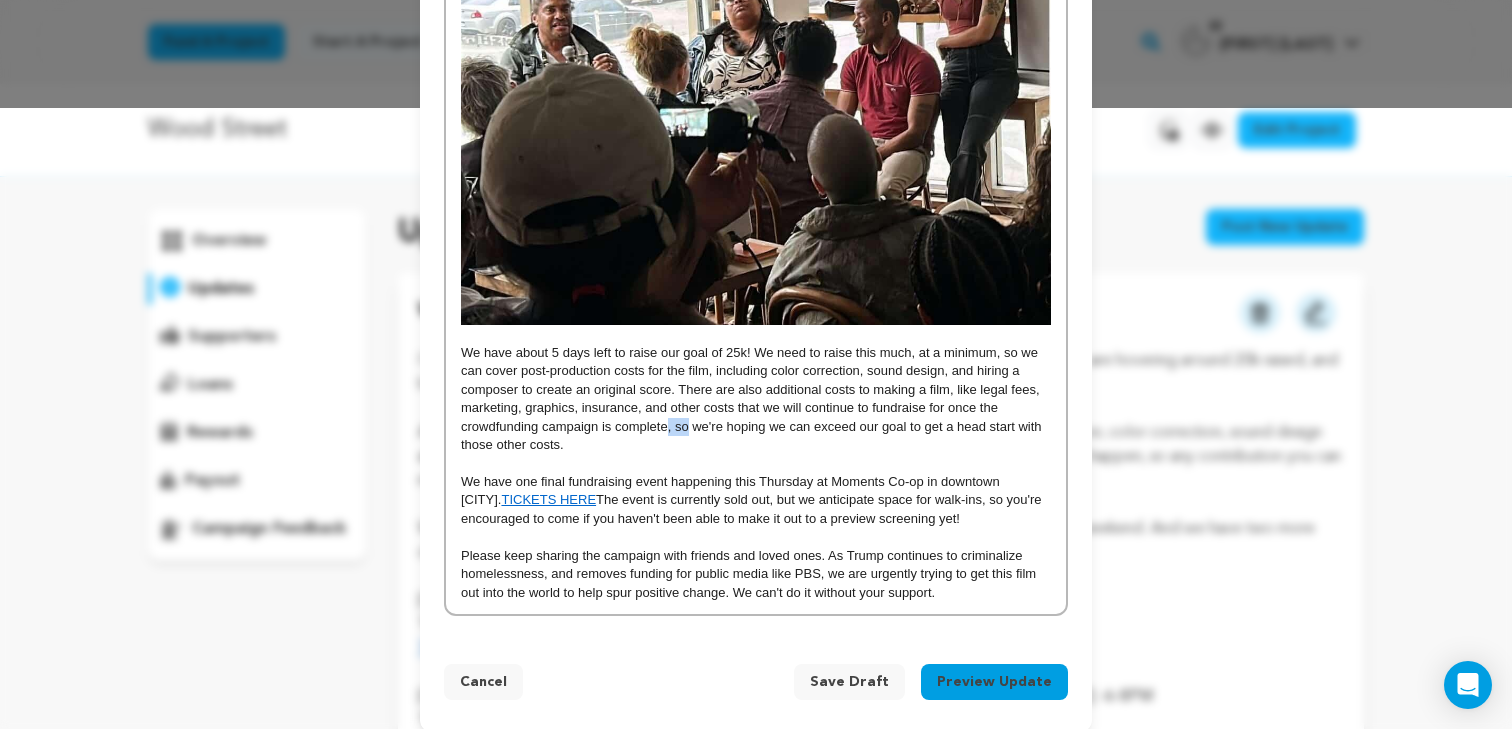 drag, startPoint x: 690, startPoint y: 422, endPoint x: 669, endPoint y: 422, distance: 21 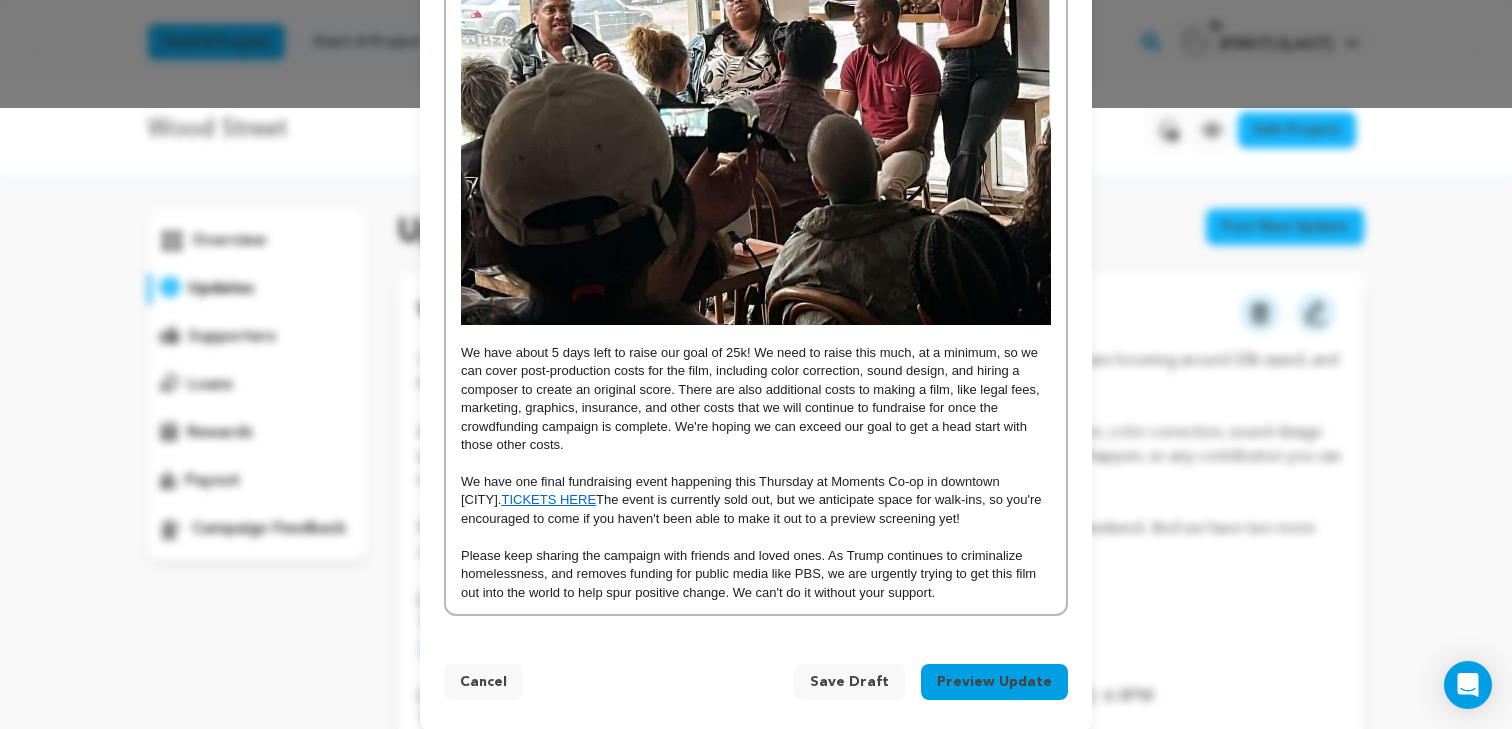 click on "We have about 5 days left to raise our goal of 25k! We need to raise this much, at a minimum, so we can cover post-production costs for the film, including color correction, sound design, and hiring a composer to create an original score. There are also additional costs to making a film, like legal fees, marketing, graphics, insurance, and other costs that we will continue to fundraise for once the crowdfunding campaign is complete. We're hoping we can exceed our goal to get a head start with those other costs." at bounding box center (756, 399) 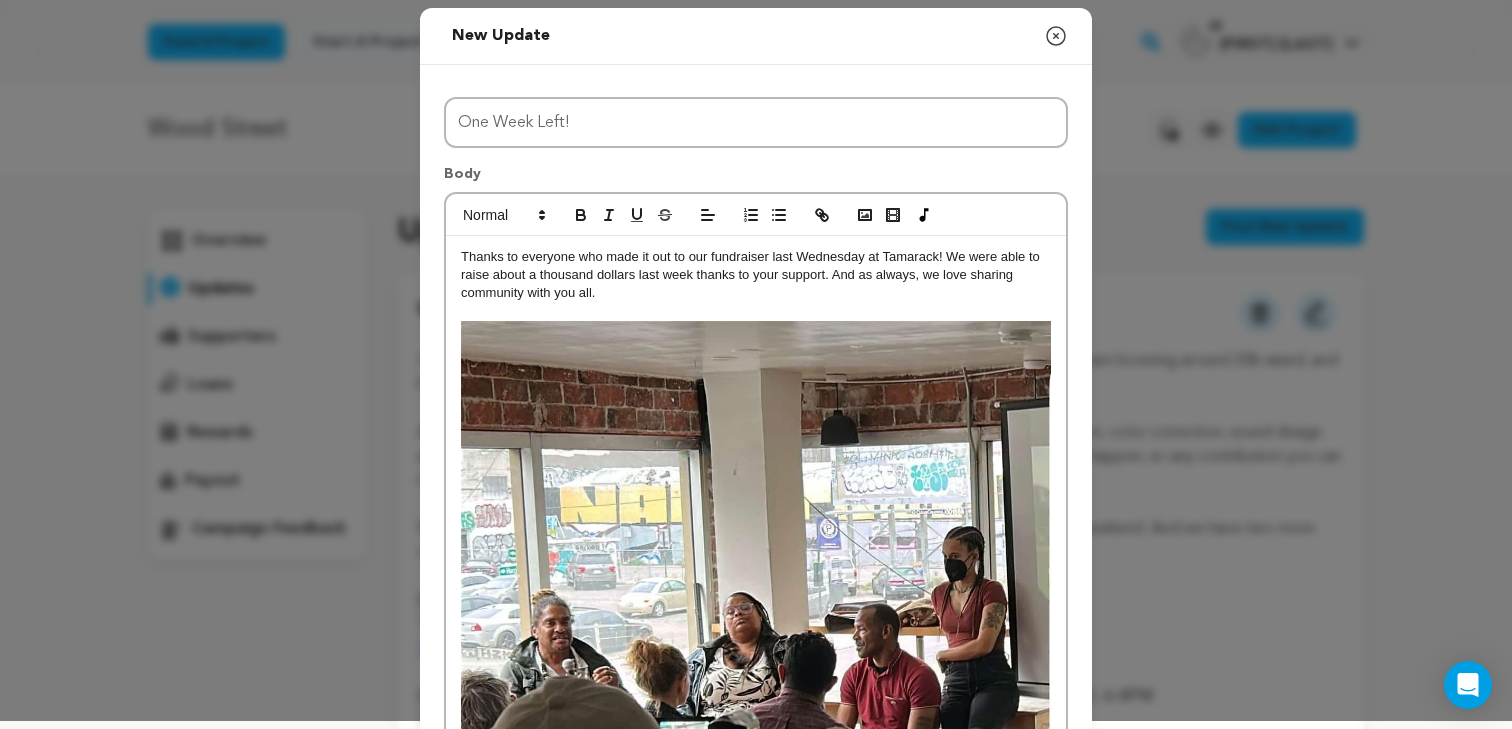 scroll, scrollTop: 0, scrollLeft: 0, axis: both 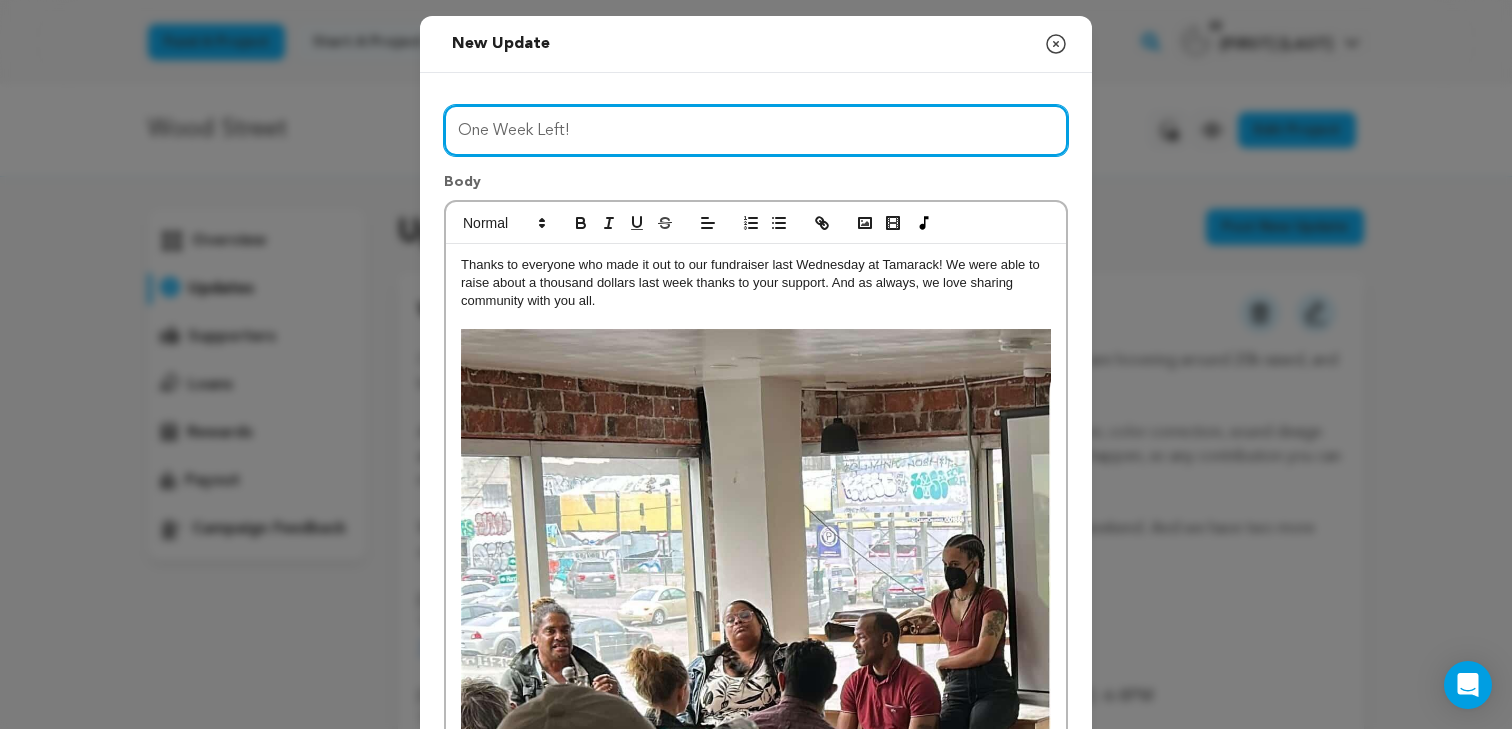 click on "One Week Left!" at bounding box center [756, 130] 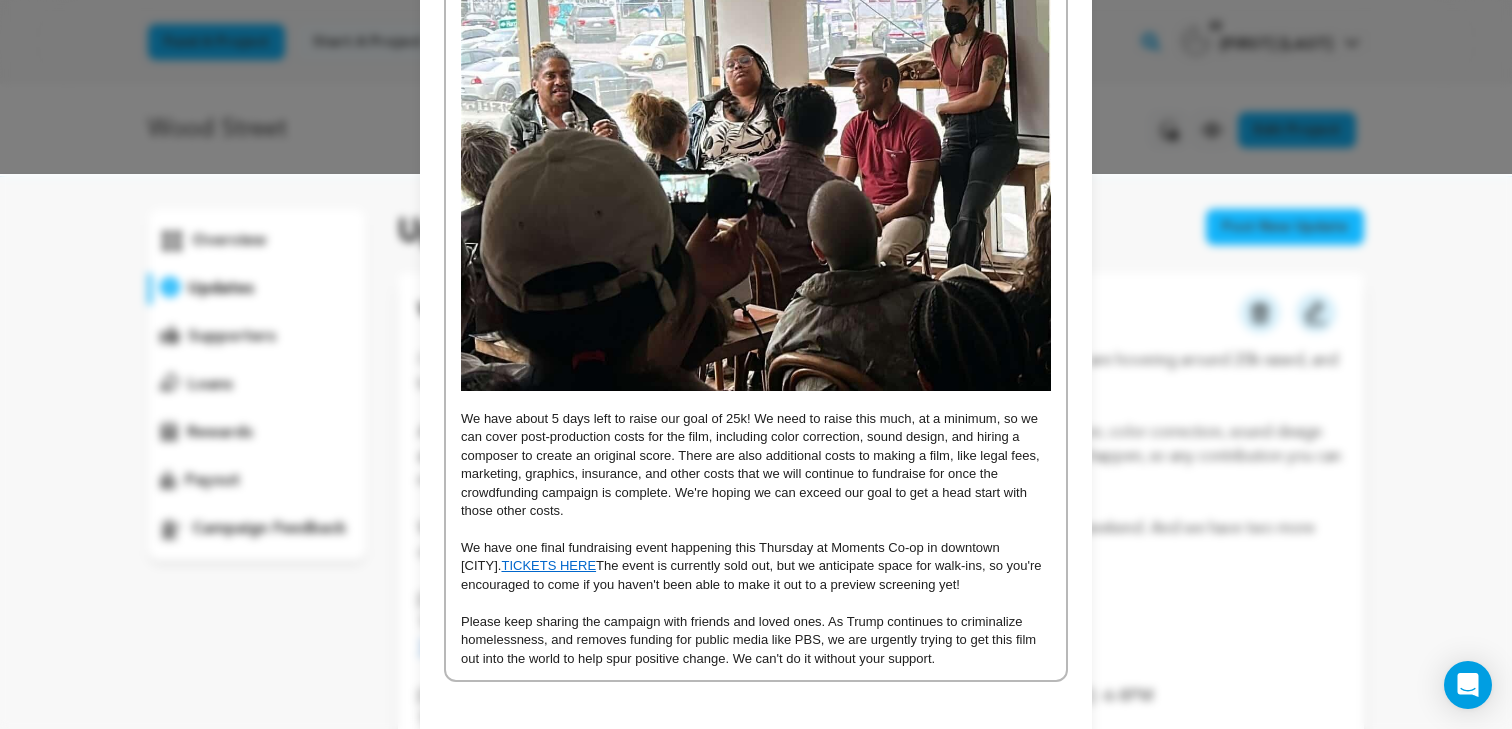 scroll, scrollTop: 640, scrollLeft: 0, axis: vertical 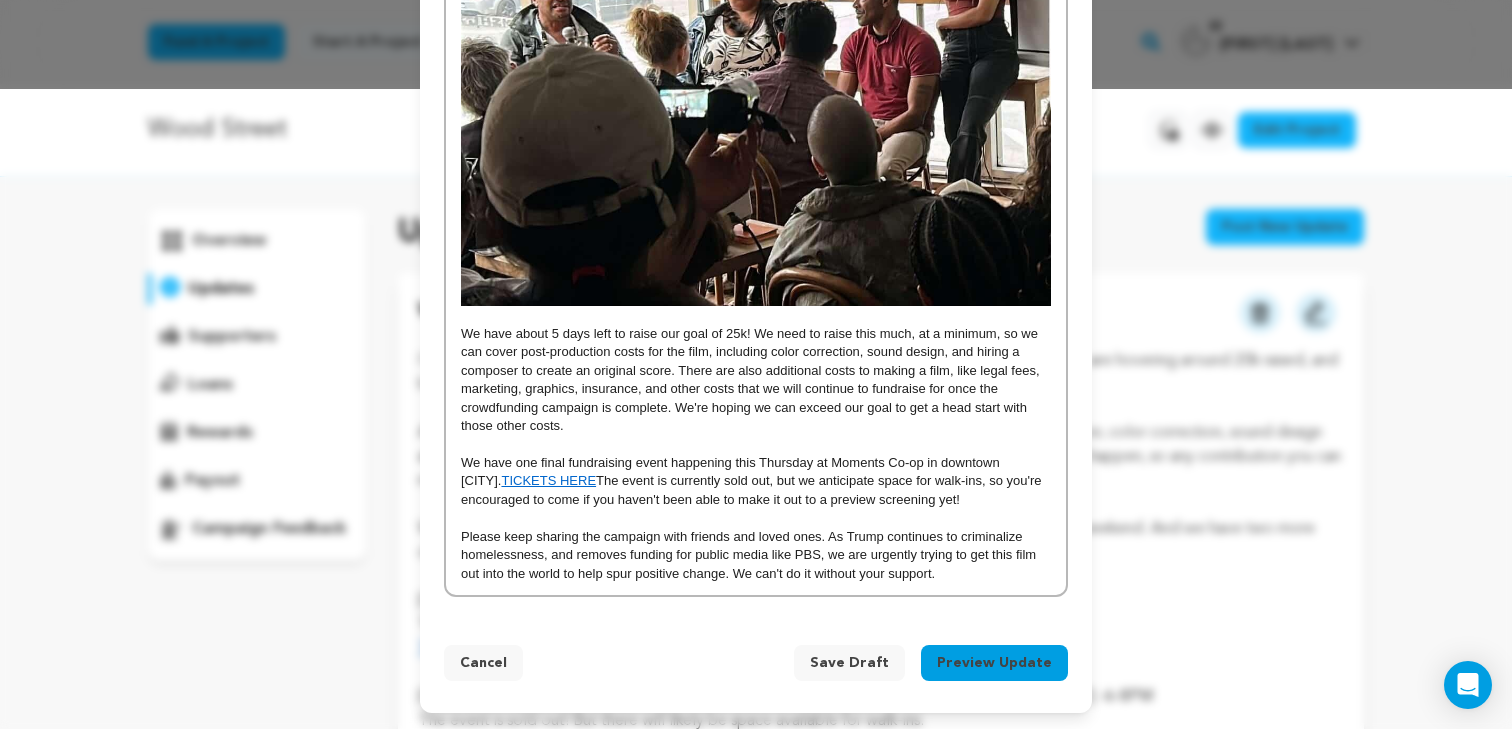 type on "One Week Left to support Wood Street!" 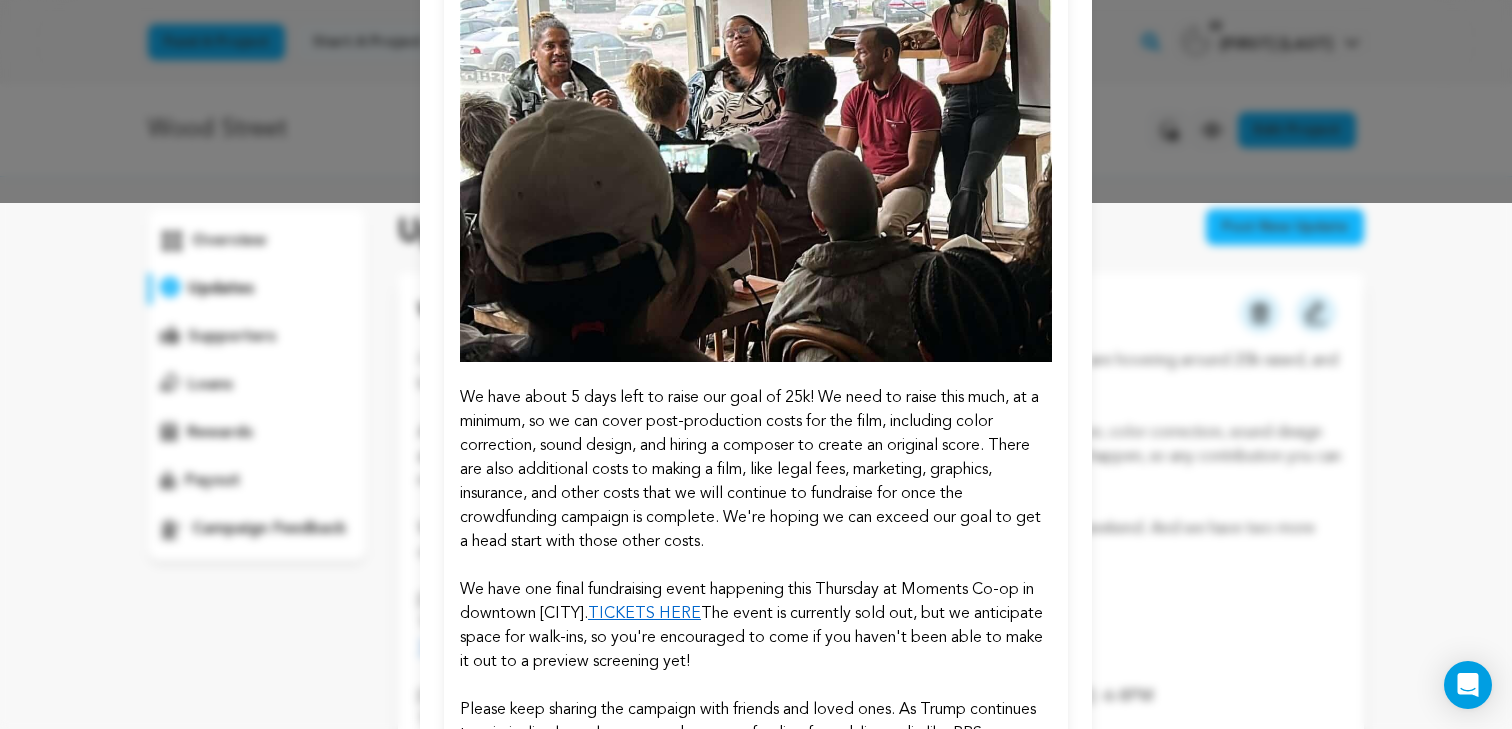 scroll, scrollTop: 739, scrollLeft: 0, axis: vertical 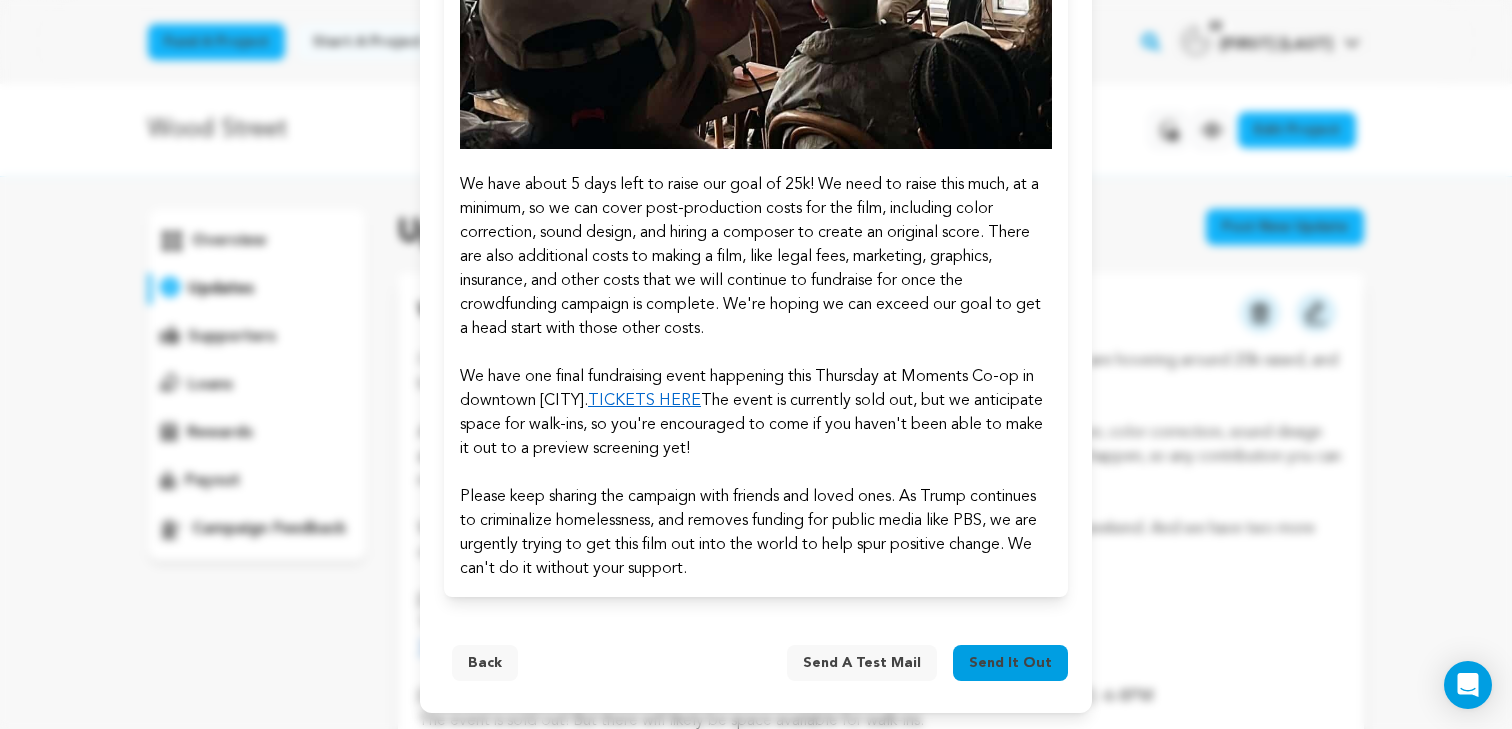 click on "Send it out" at bounding box center (1010, 663) 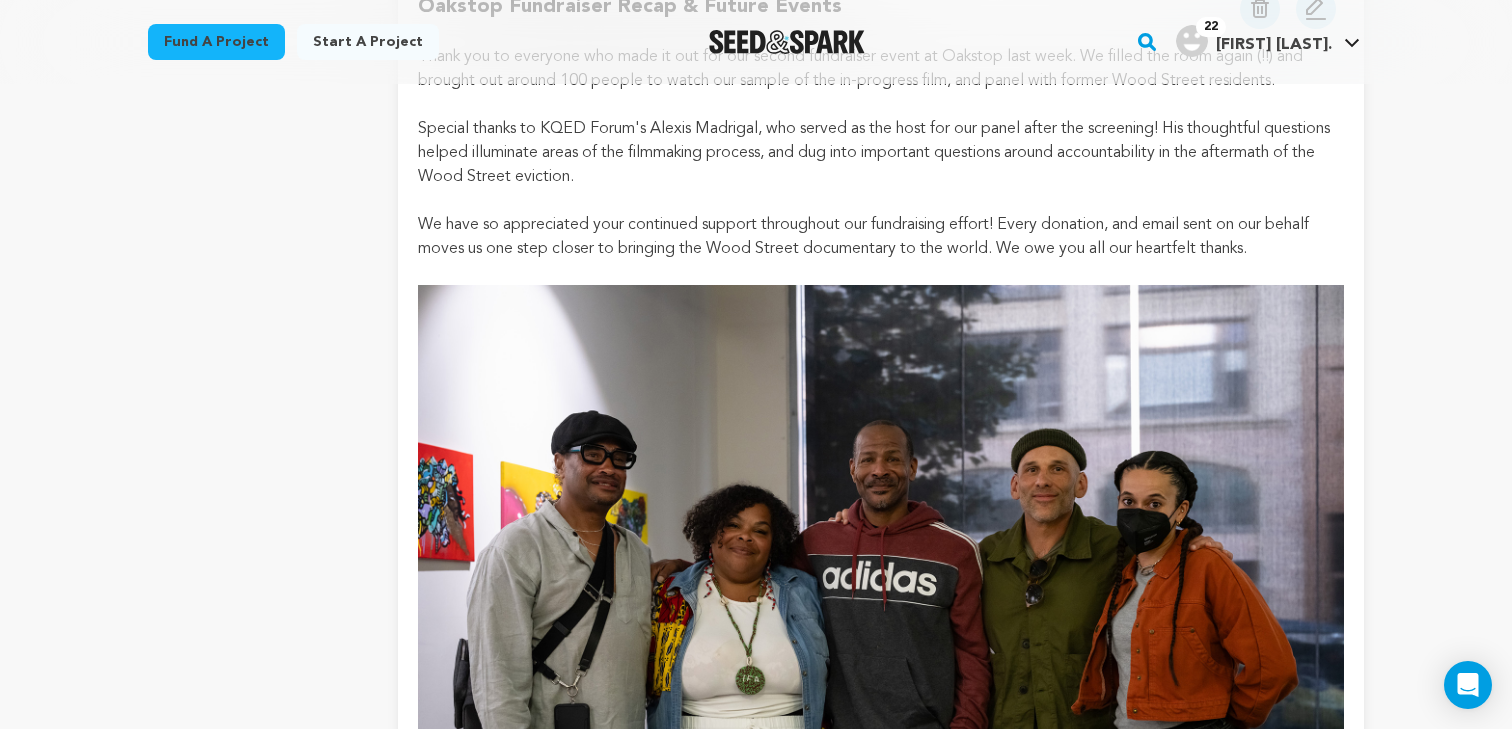 scroll, scrollTop: 2545, scrollLeft: 0, axis: vertical 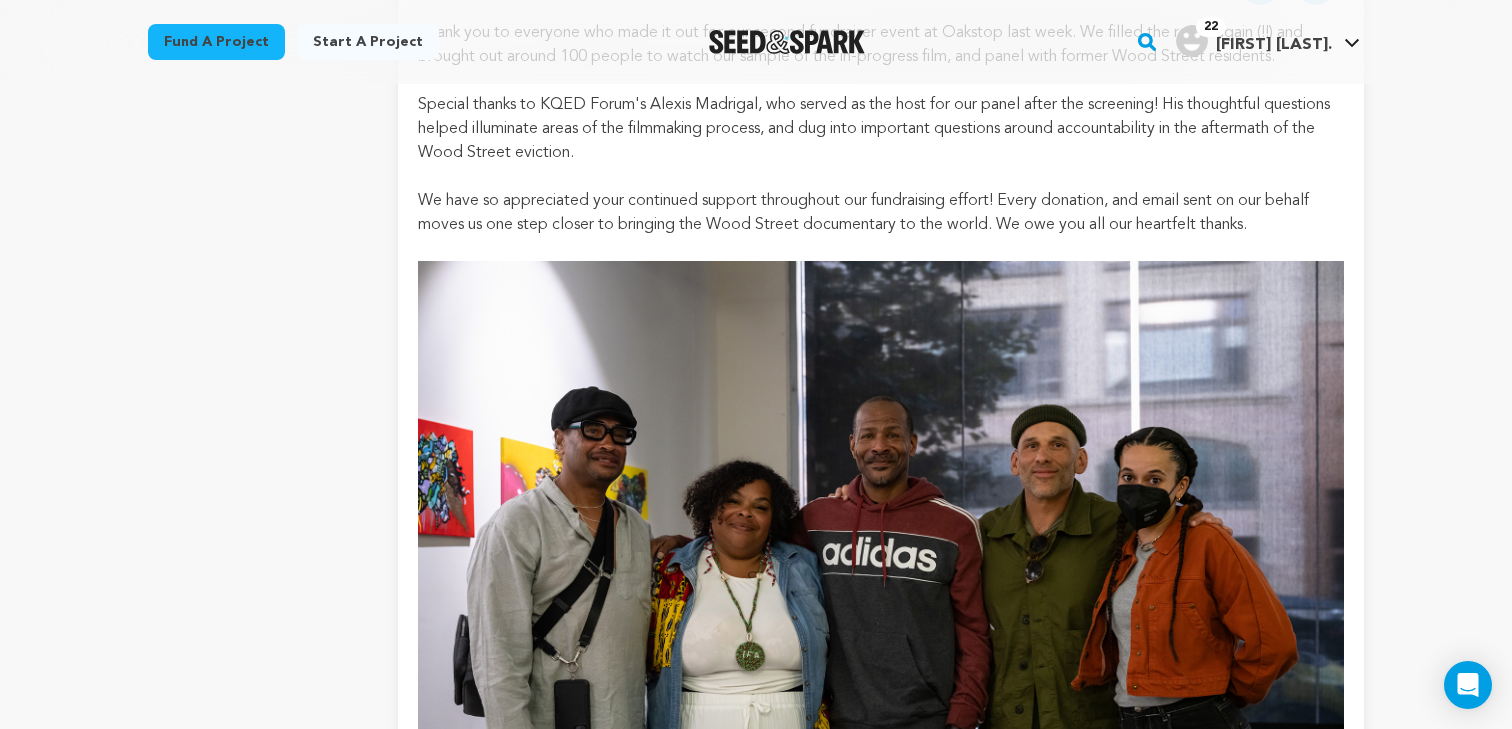click on "[STREET]
Copy public preview link
View project
Edit Project
View more option
View more option" at bounding box center [756, 1323] 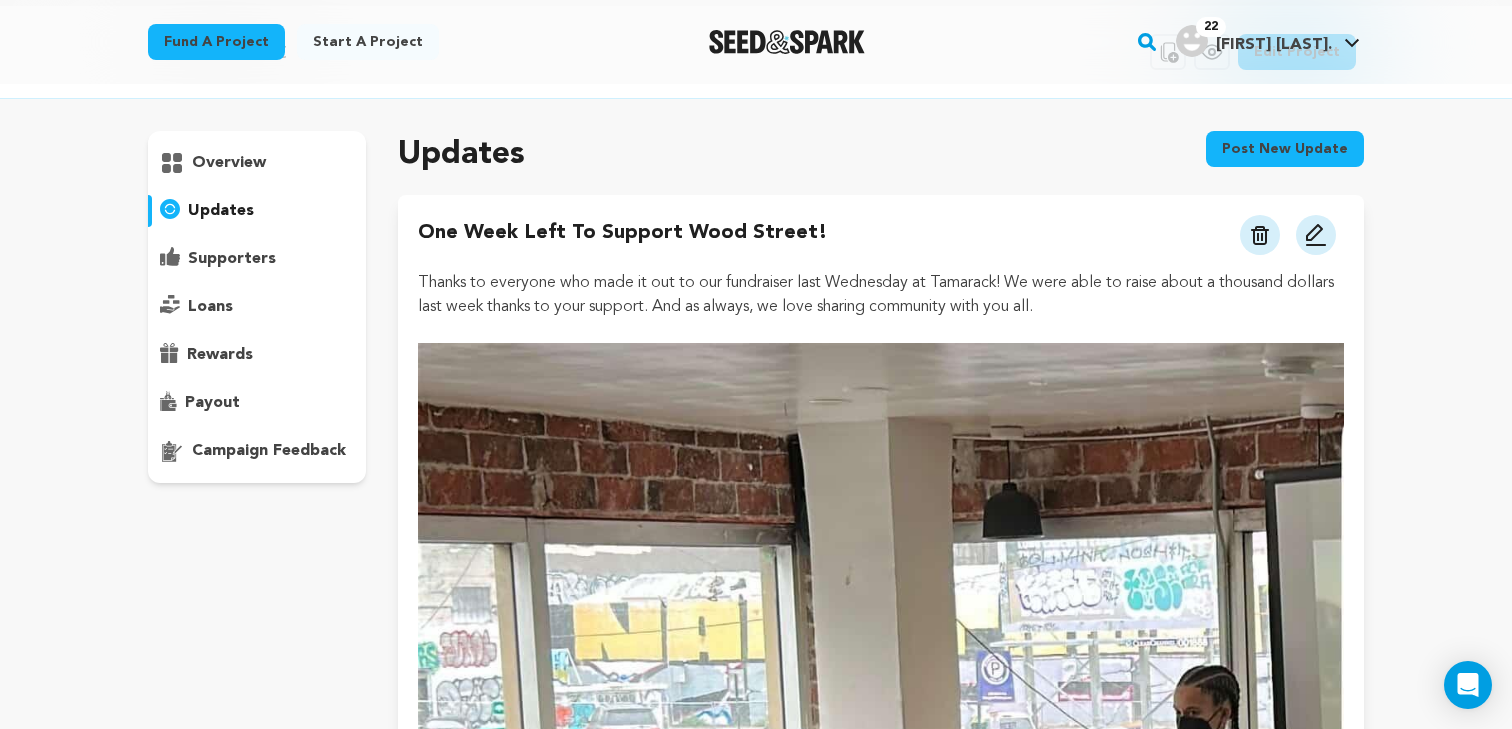 scroll, scrollTop: 0, scrollLeft: 0, axis: both 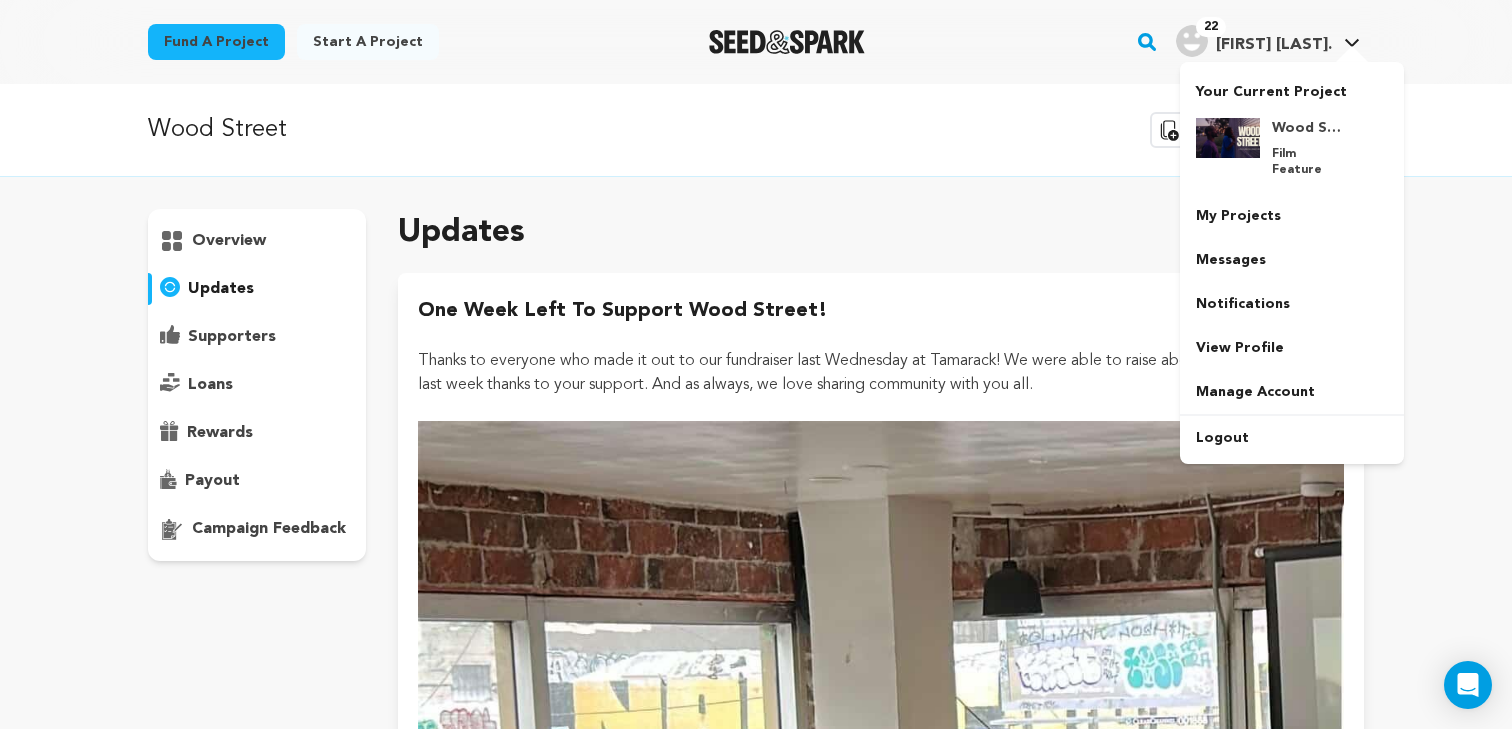 click on "22
Caron C." at bounding box center (1254, 41) 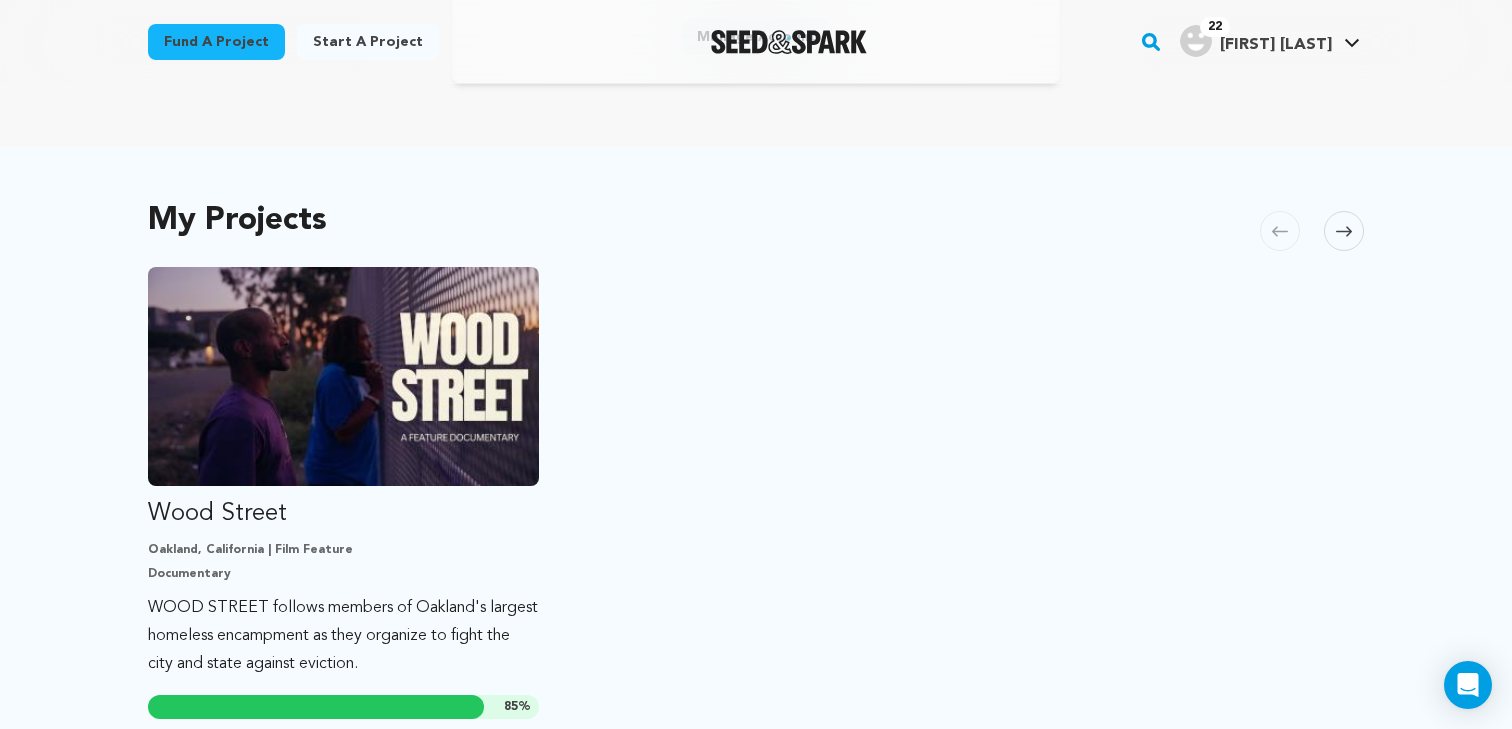 scroll, scrollTop: 593, scrollLeft: 0, axis: vertical 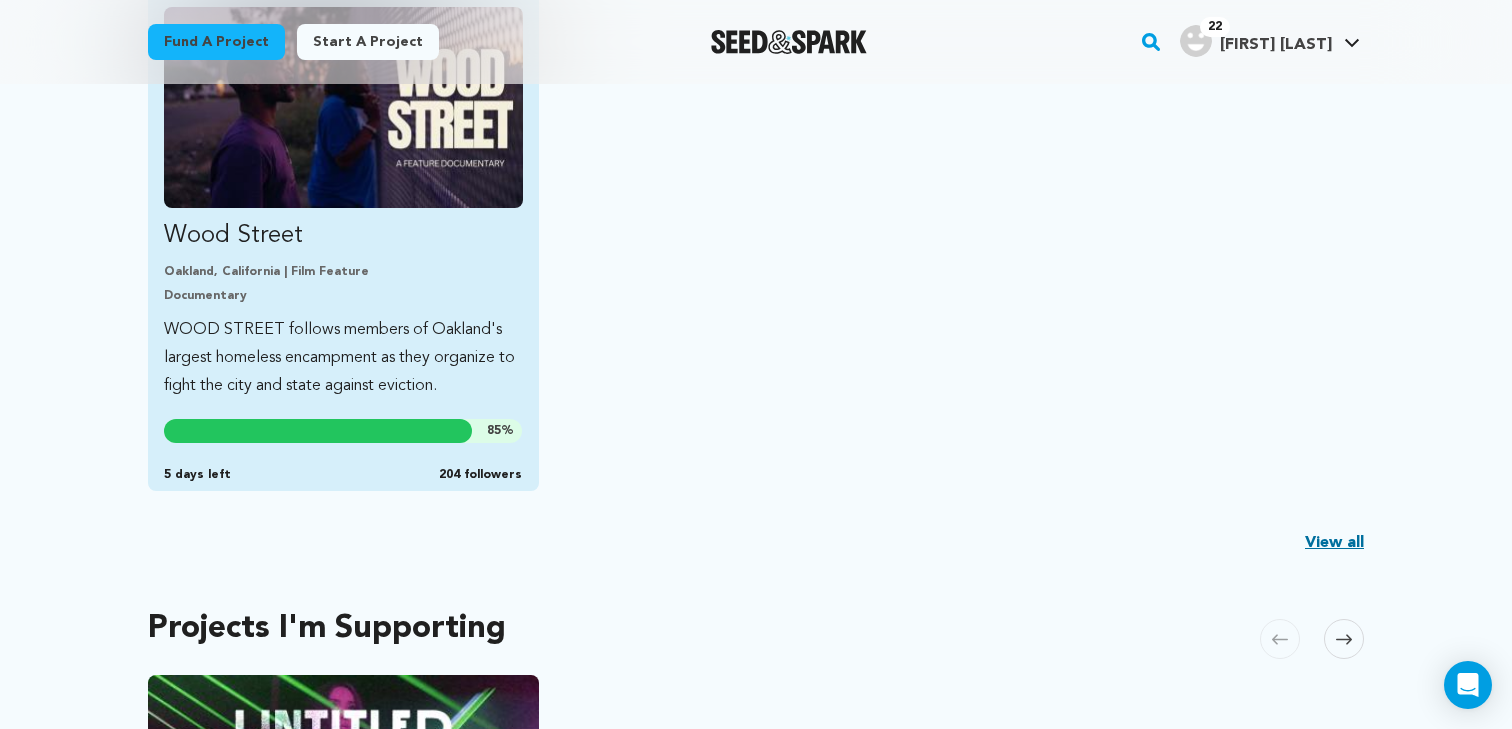 click on "WOOD STREET follows members of Oakland's largest homeless encampment as they organize to fight the city and state against eviction." at bounding box center (343, 358) 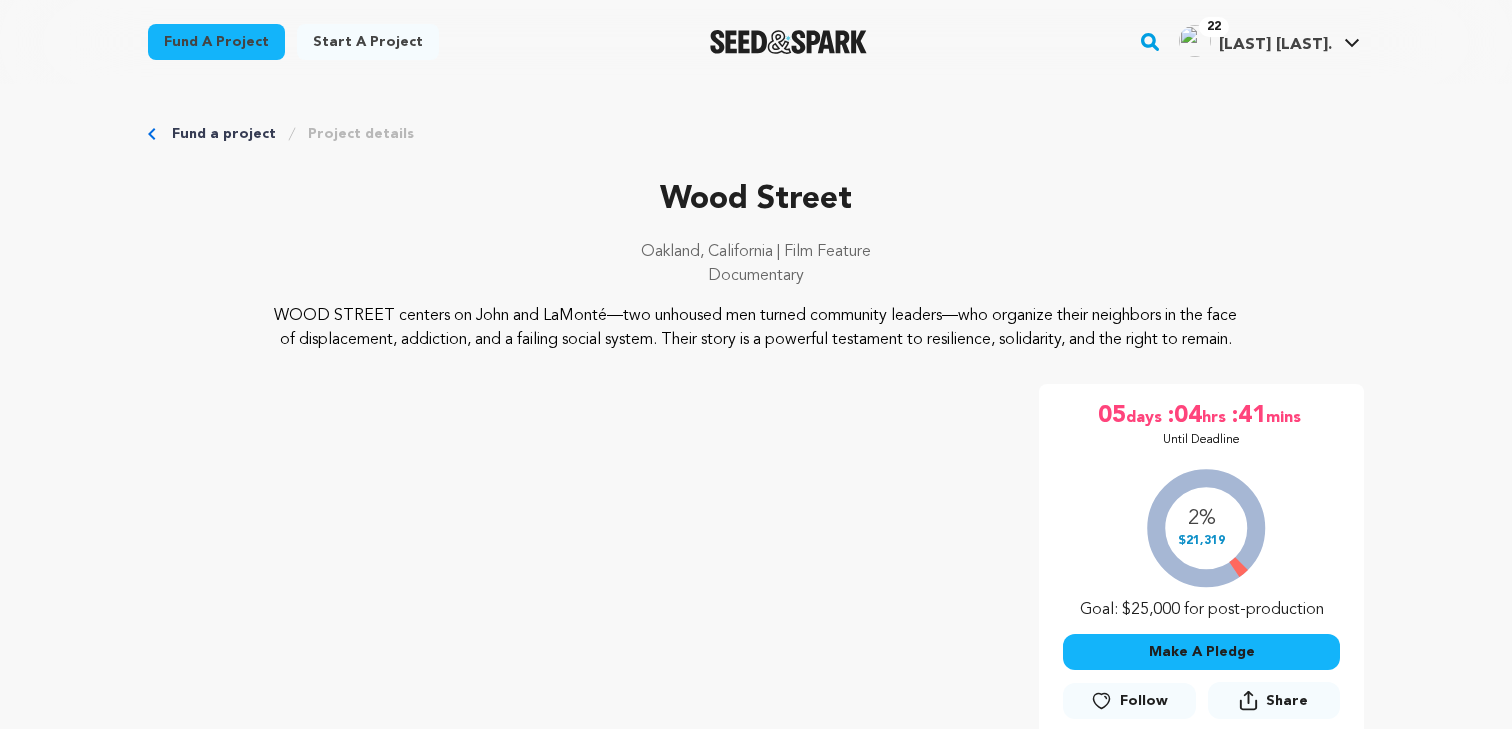 scroll, scrollTop: 0, scrollLeft: 0, axis: both 